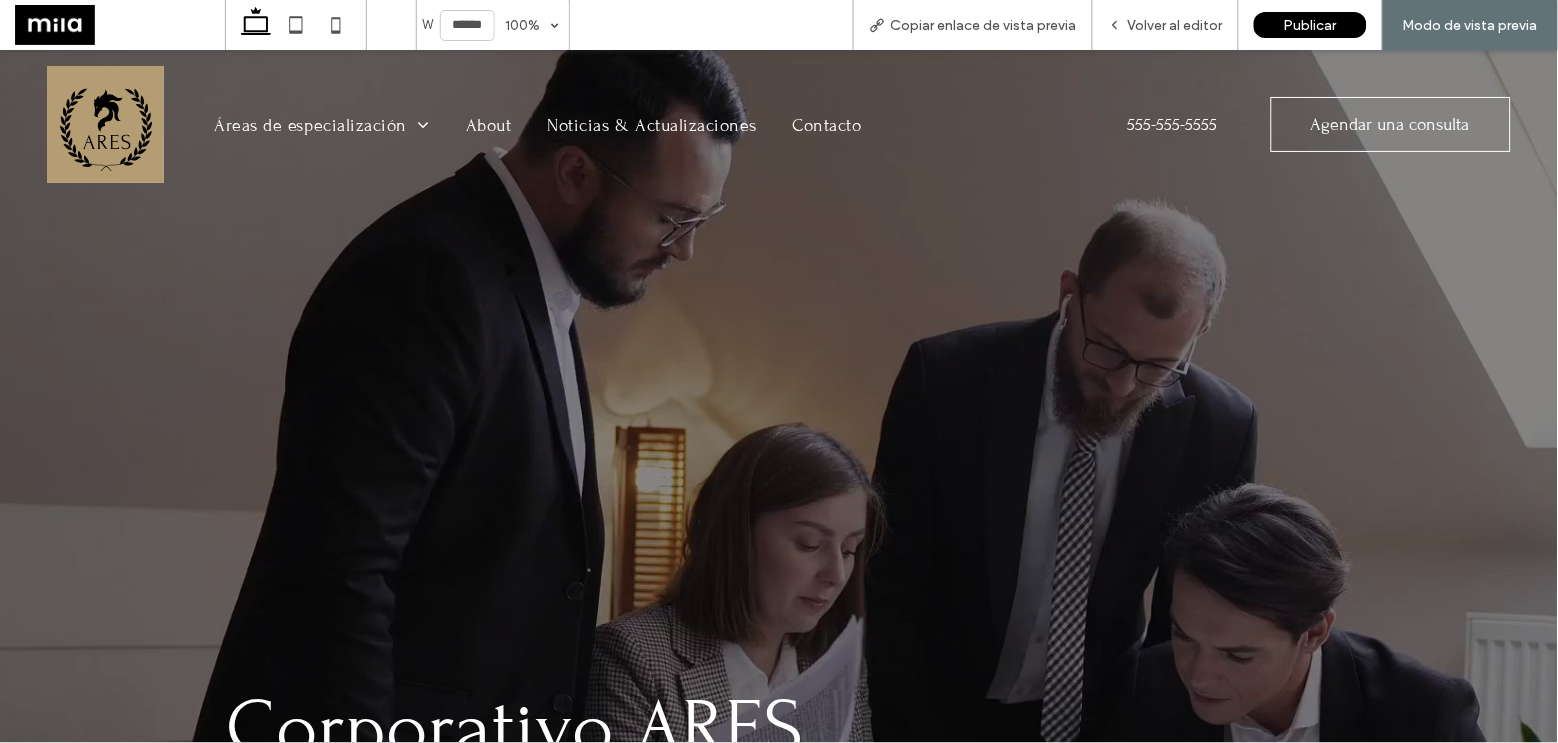 scroll, scrollTop: 0, scrollLeft: 0, axis: both 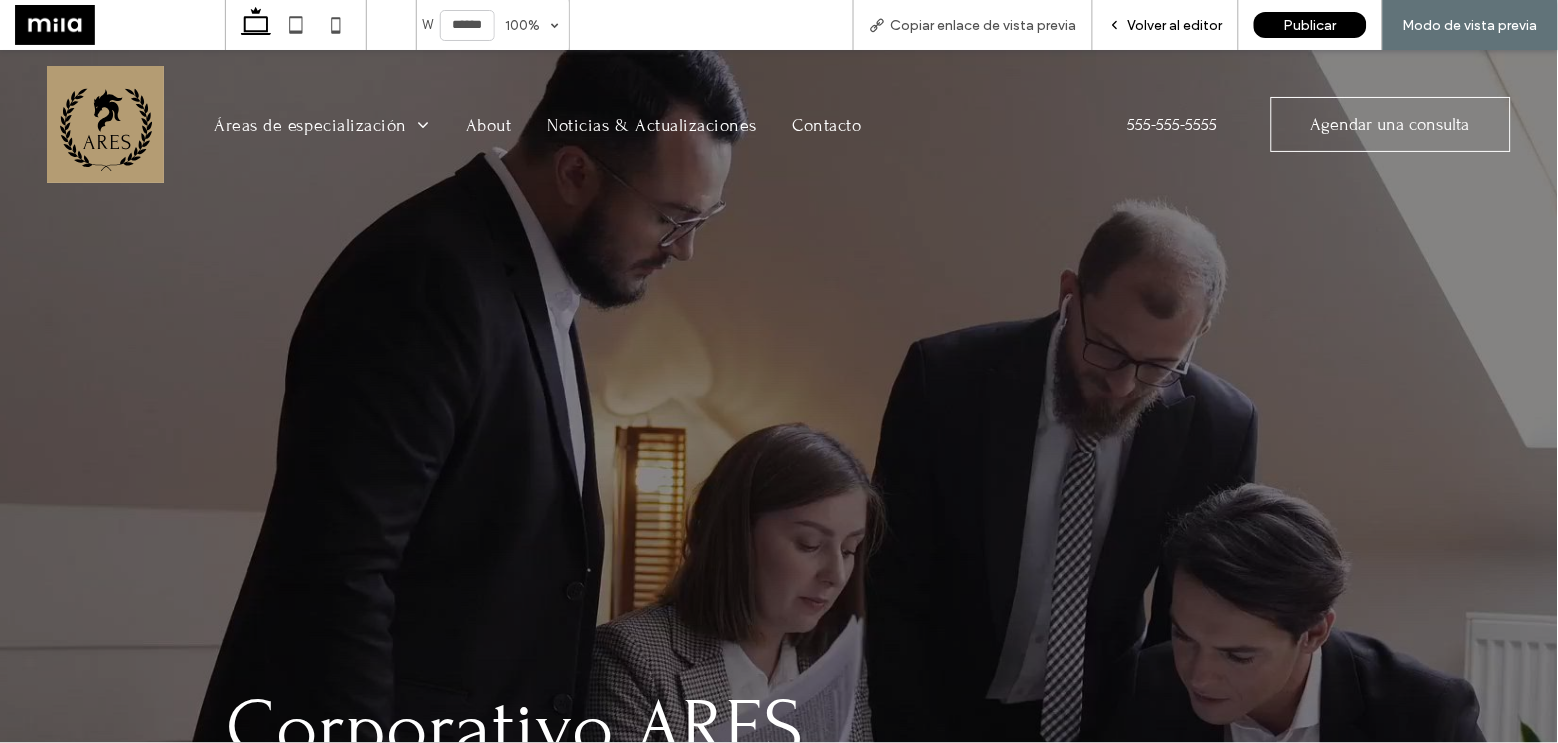 click on "Volver al editor" at bounding box center [1175, 25] 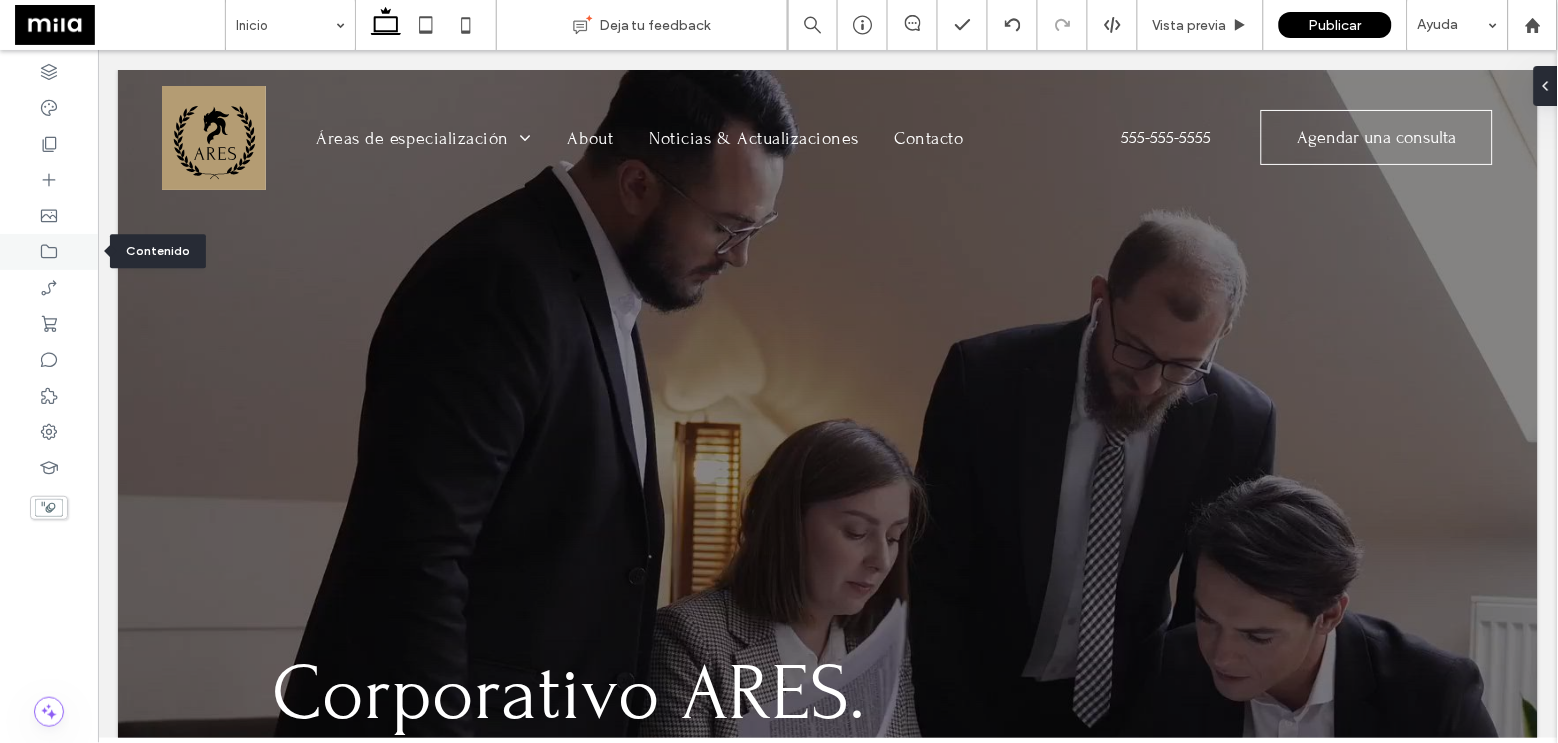 click 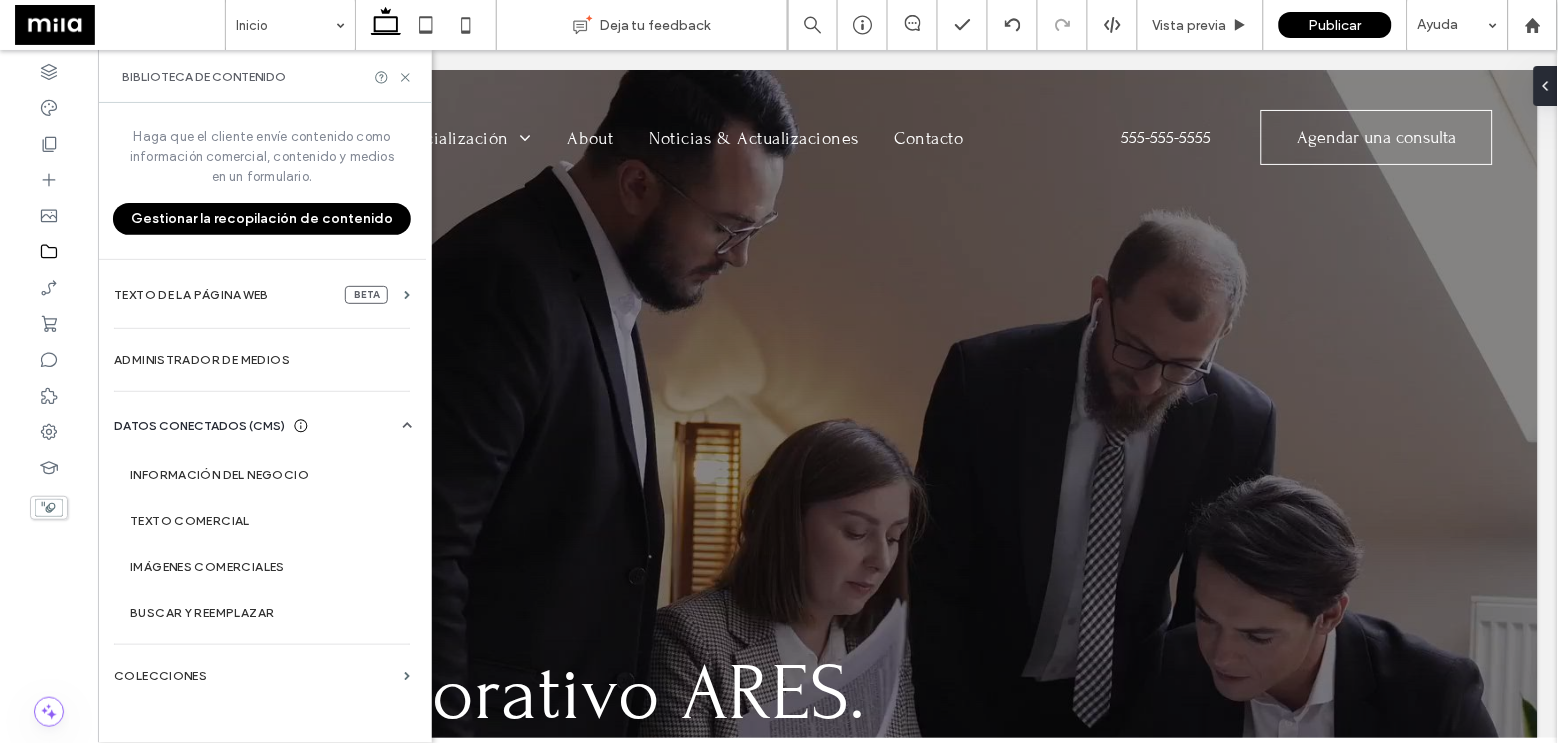 click on "Gestionar la recopilación de contenido" at bounding box center [262, 219] 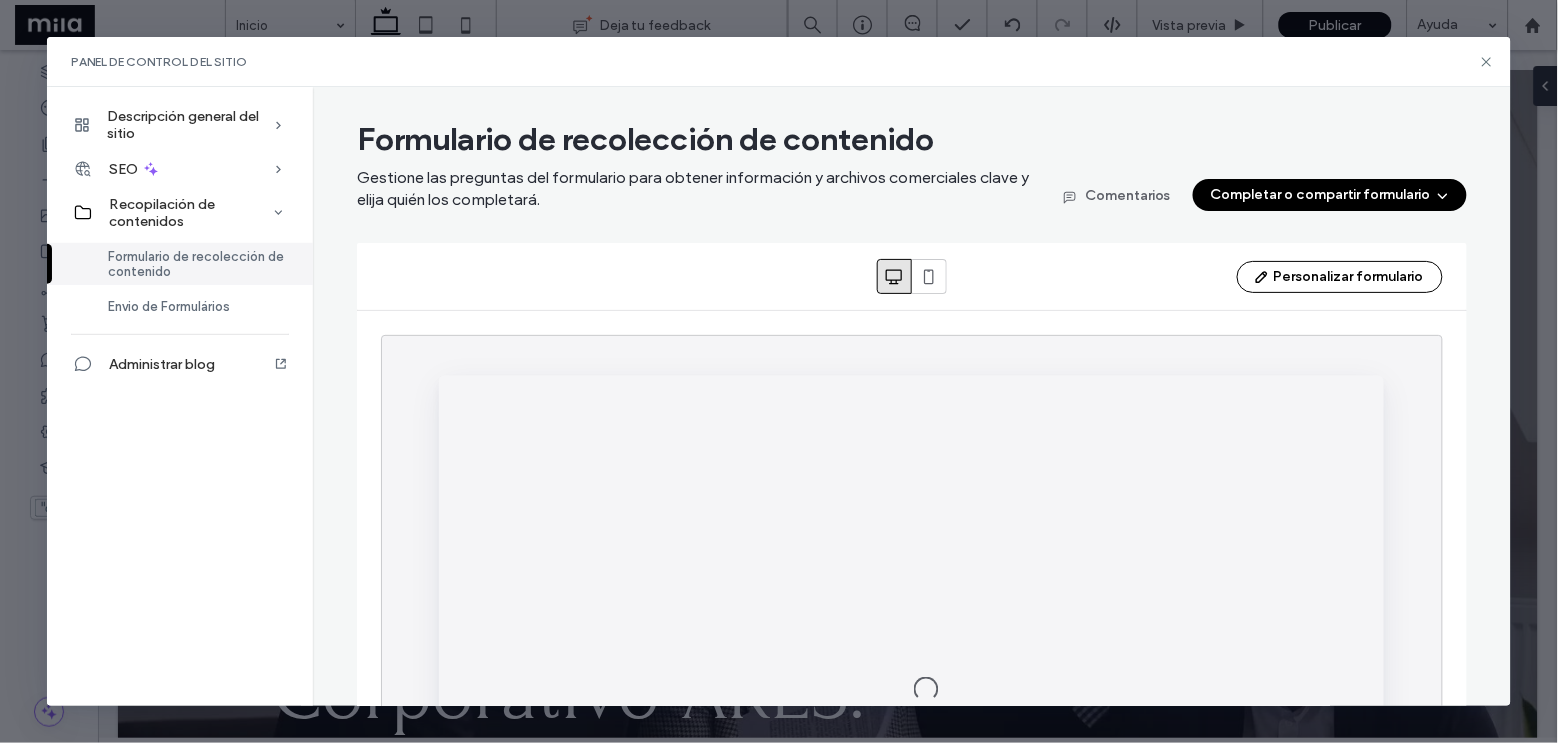 scroll, scrollTop: 0, scrollLeft: 0, axis: both 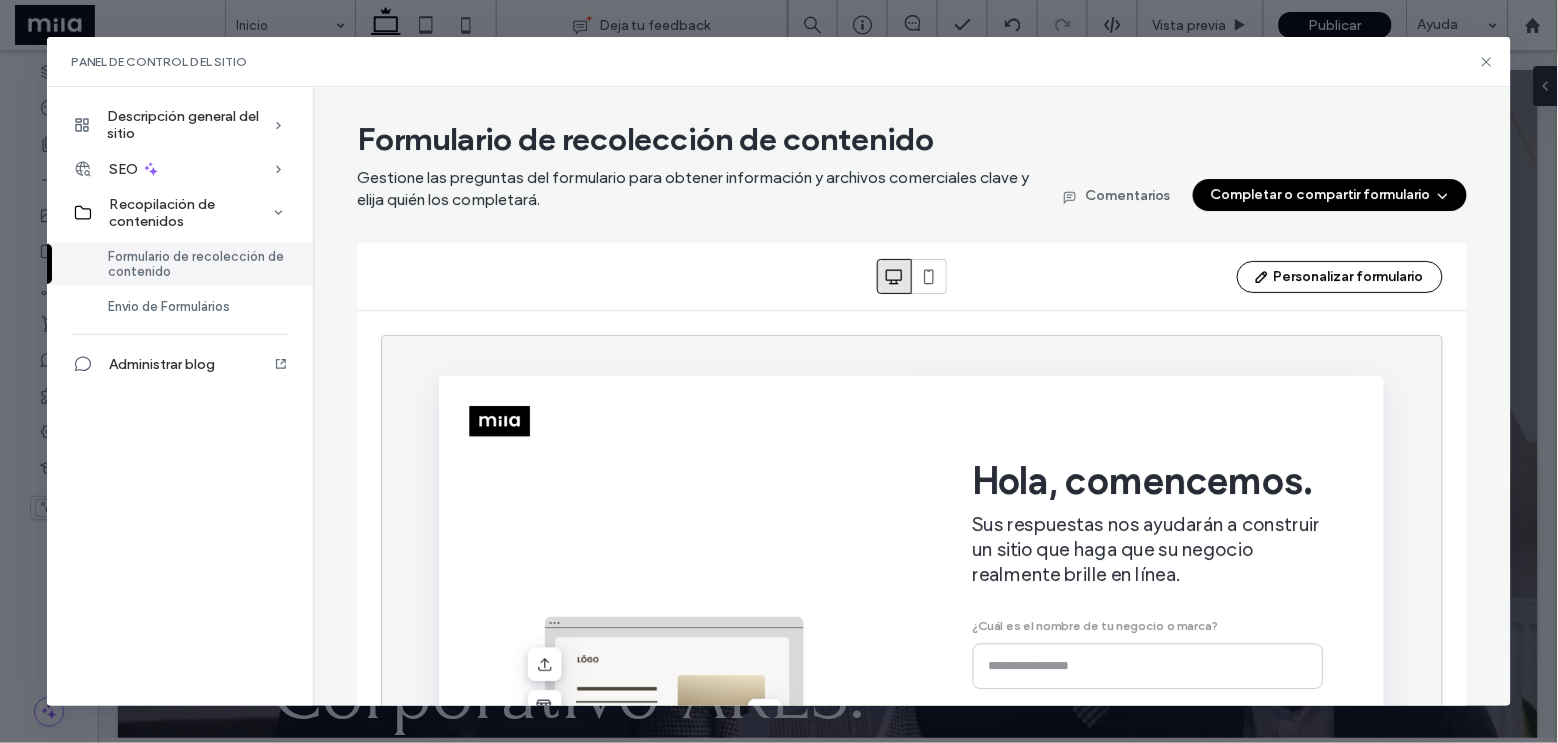 click 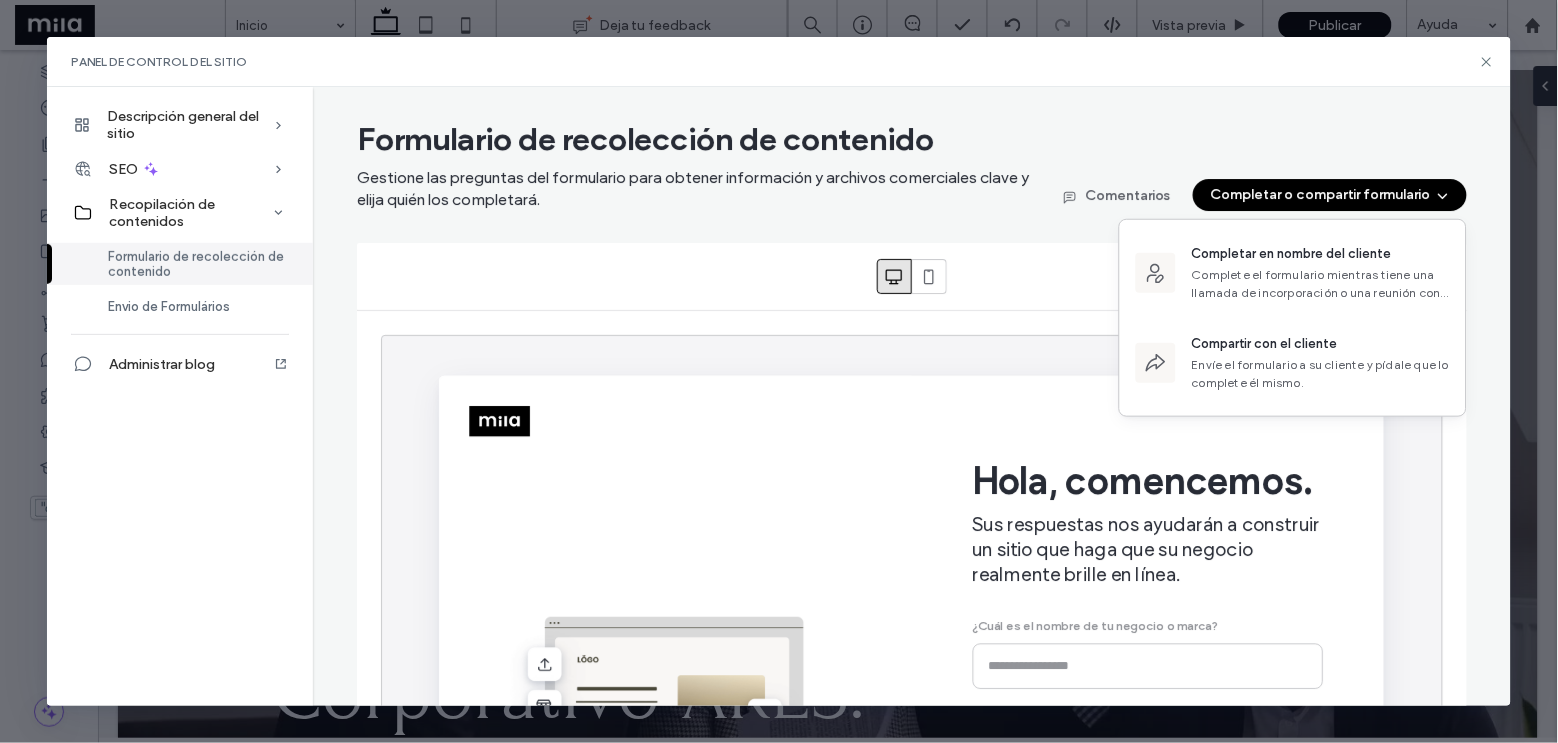 click on "Personalizar formulario" at bounding box center (912, 276) 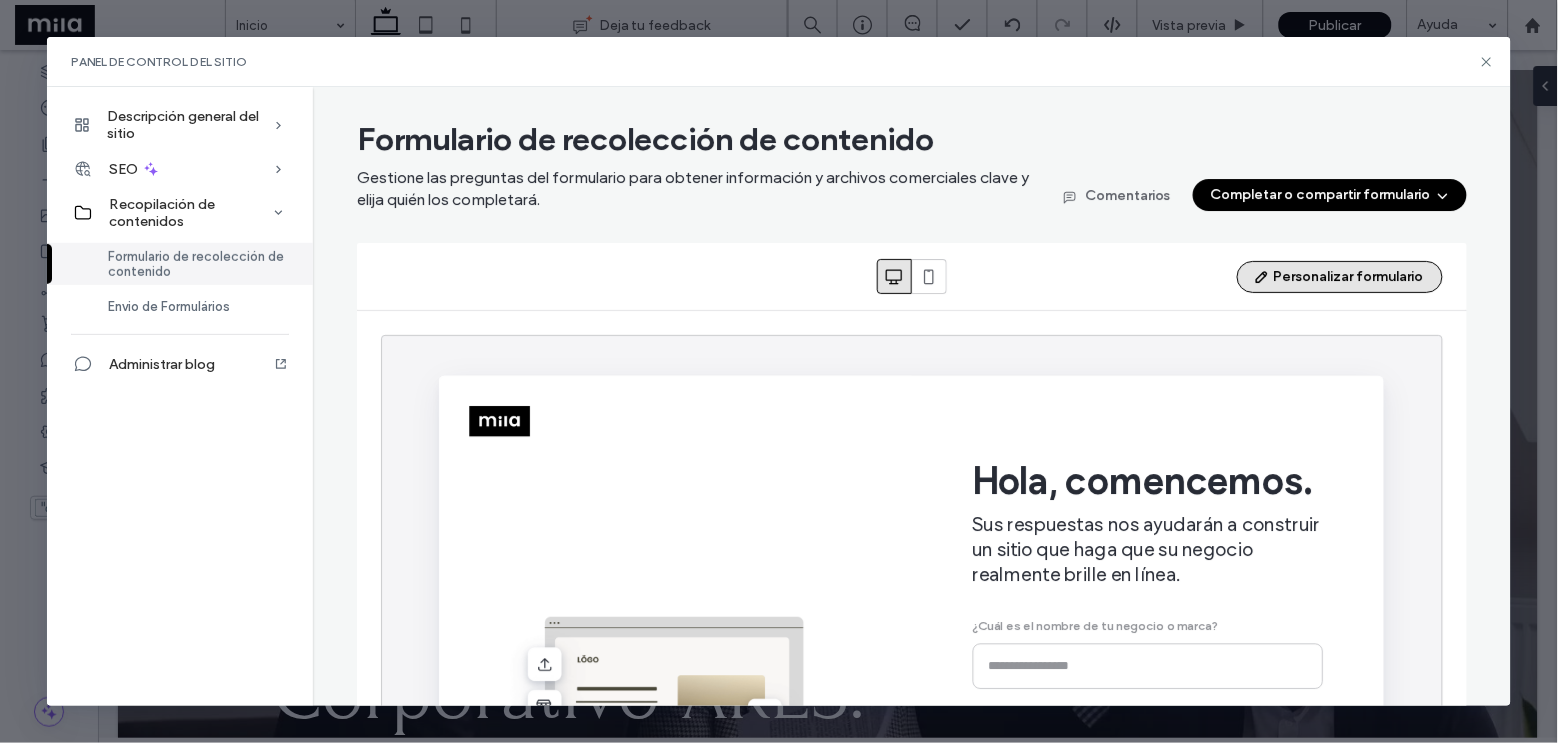 click on "Personalizar formulario" at bounding box center [1340, 277] 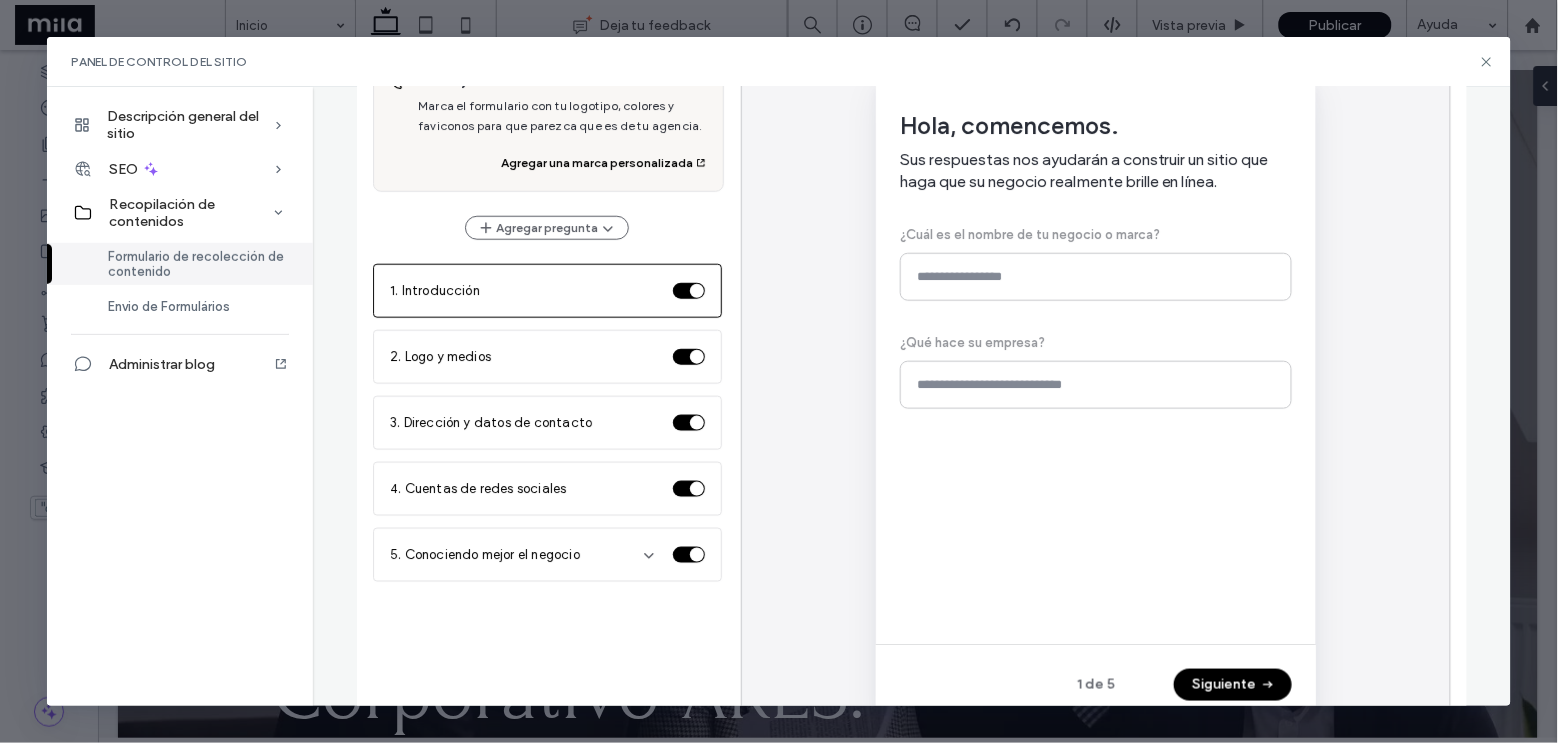 scroll, scrollTop: 358, scrollLeft: 0, axis: vertical 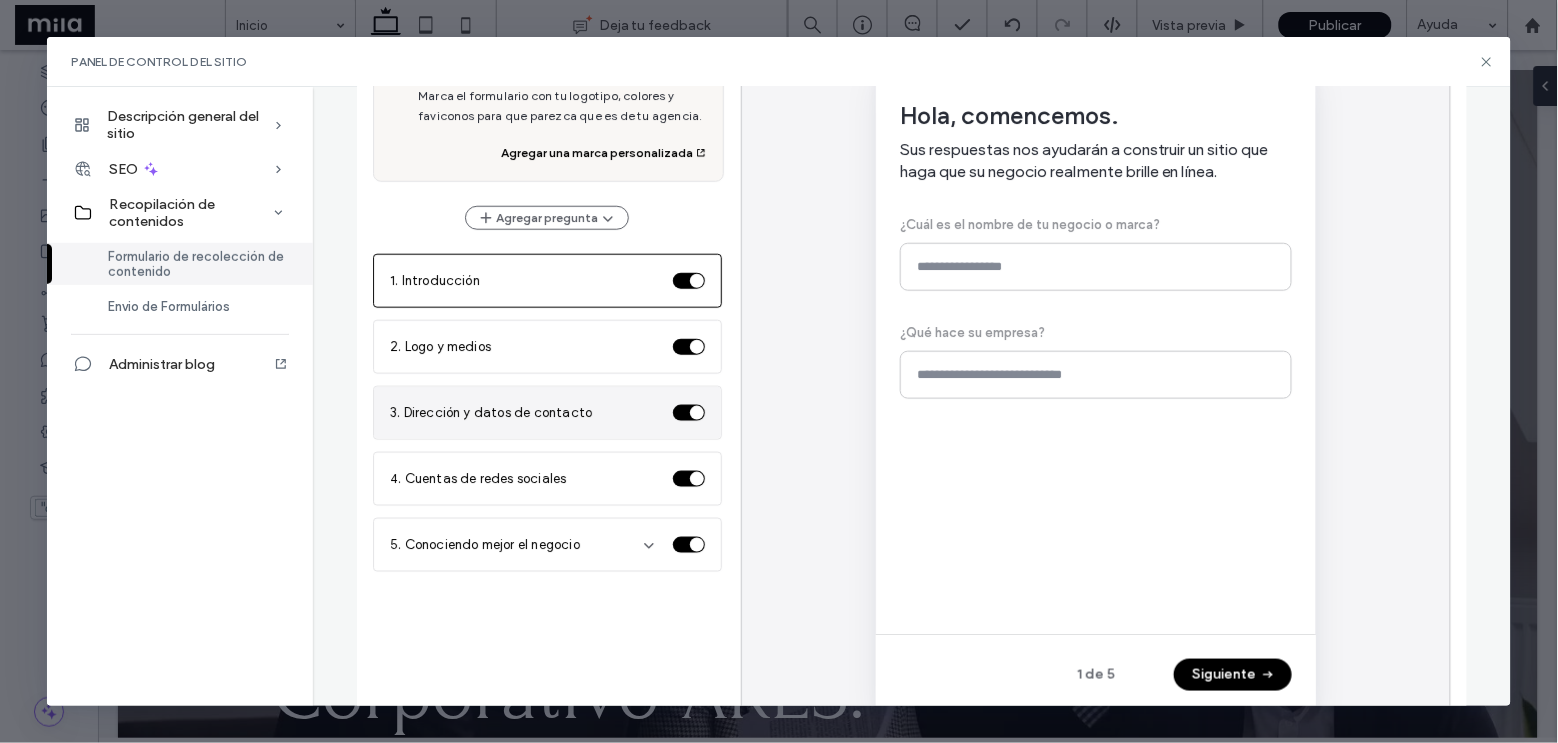 click on "3. Dirección y datos de contacto" at bounding box center (527, 413) 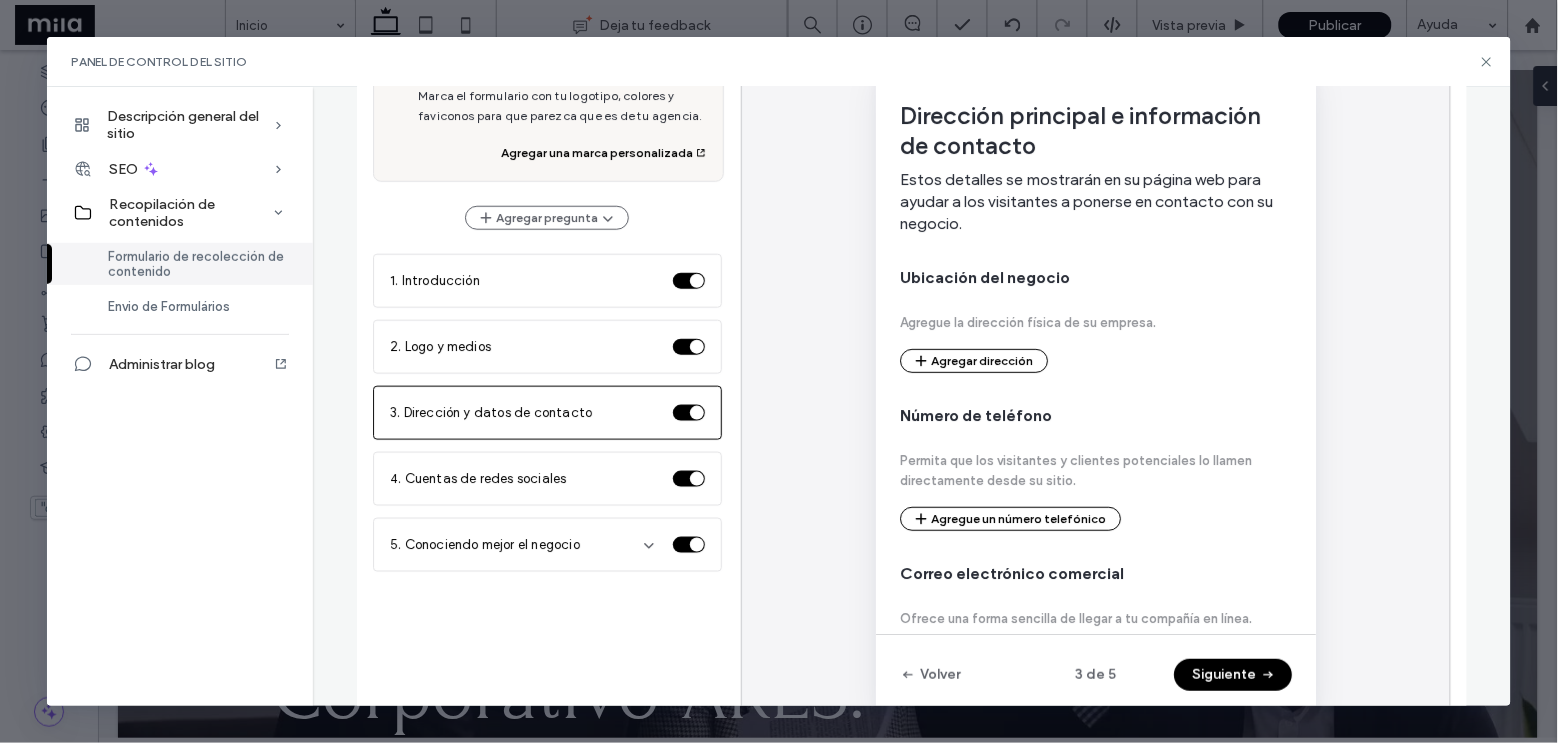 scroll, scrollTop: 66, scrollLeft: 0, axis: vertical 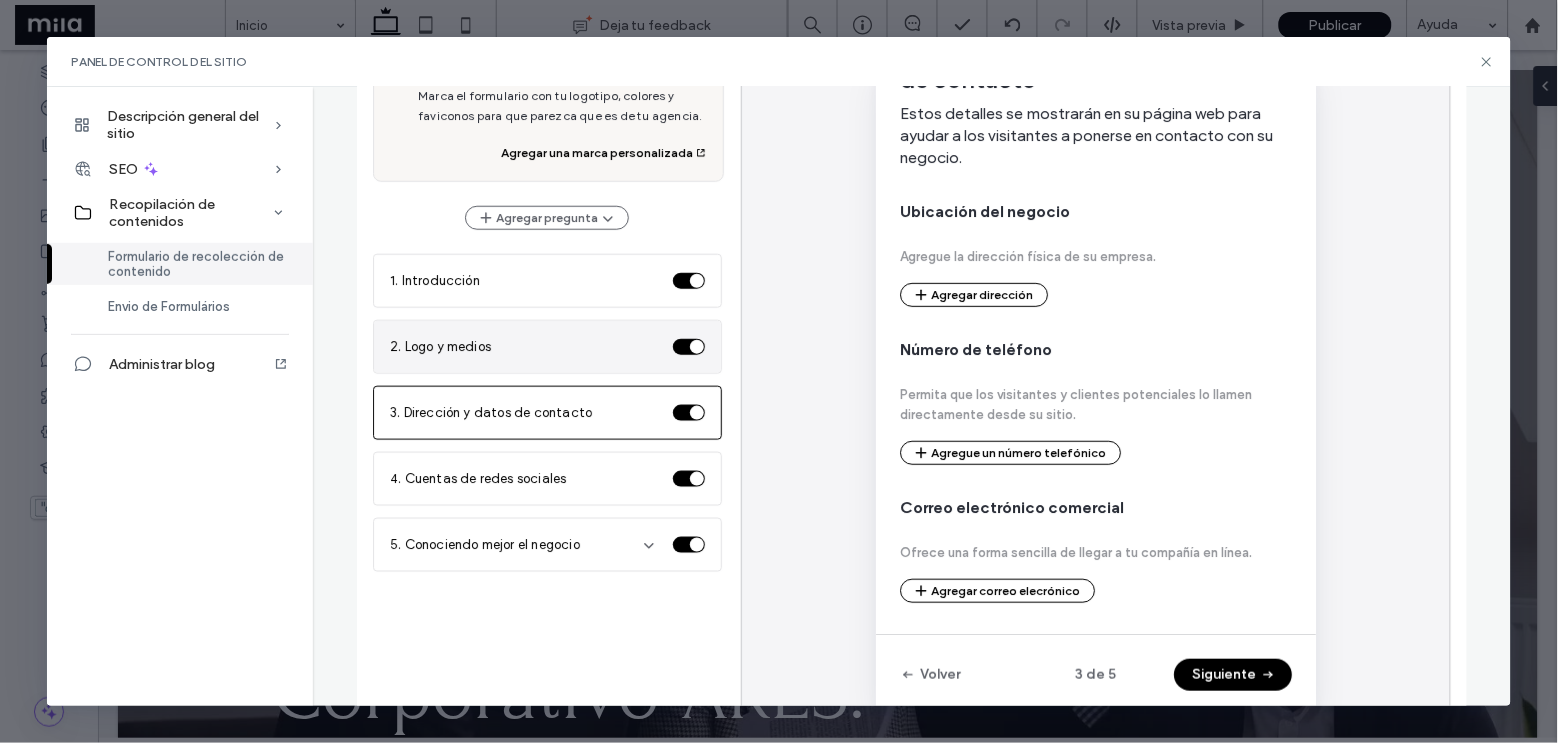 click on "2. Logo y medios" at bounding box center [527, 347] 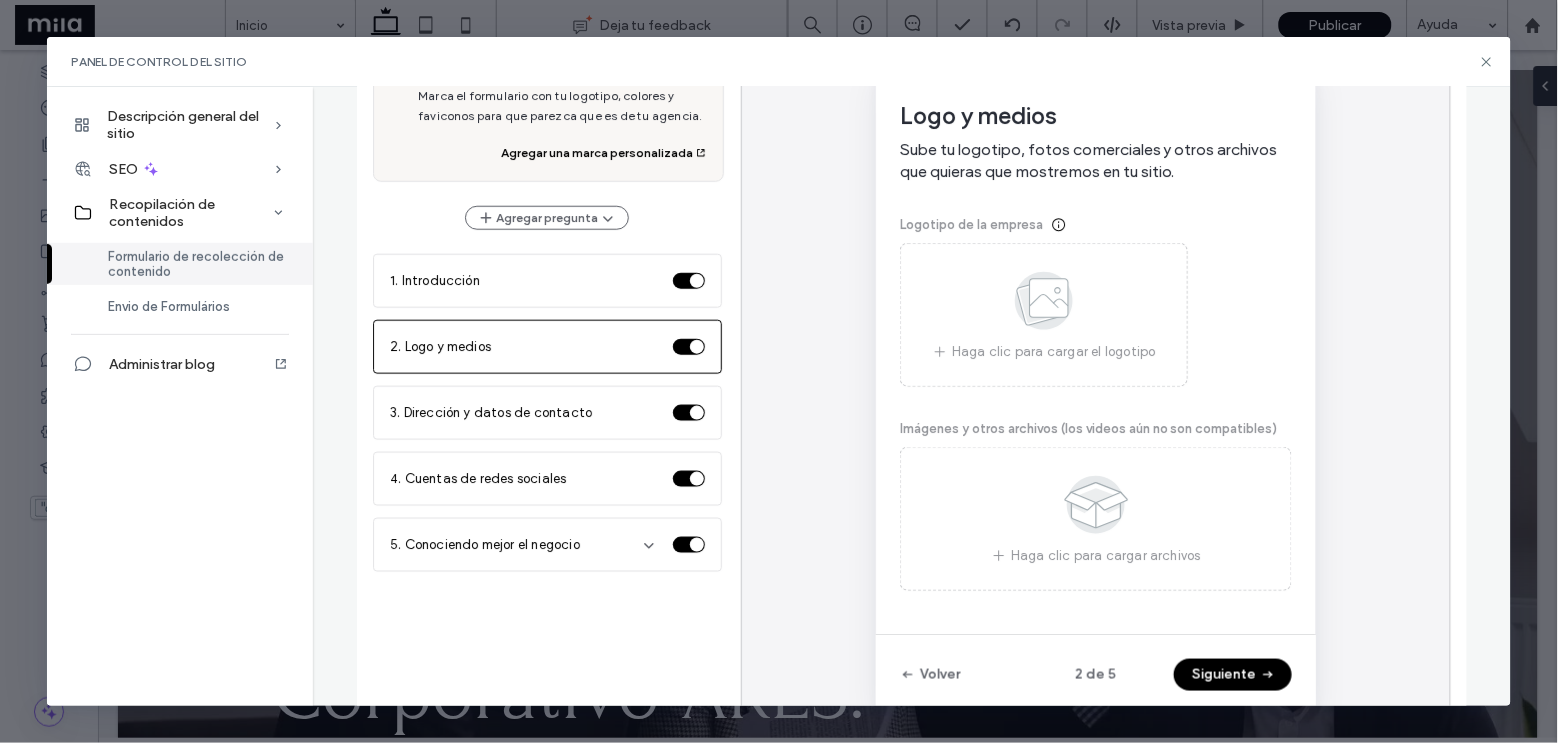 scroll, scrollTop: 424, scrollLeft: 0, axis: vertical 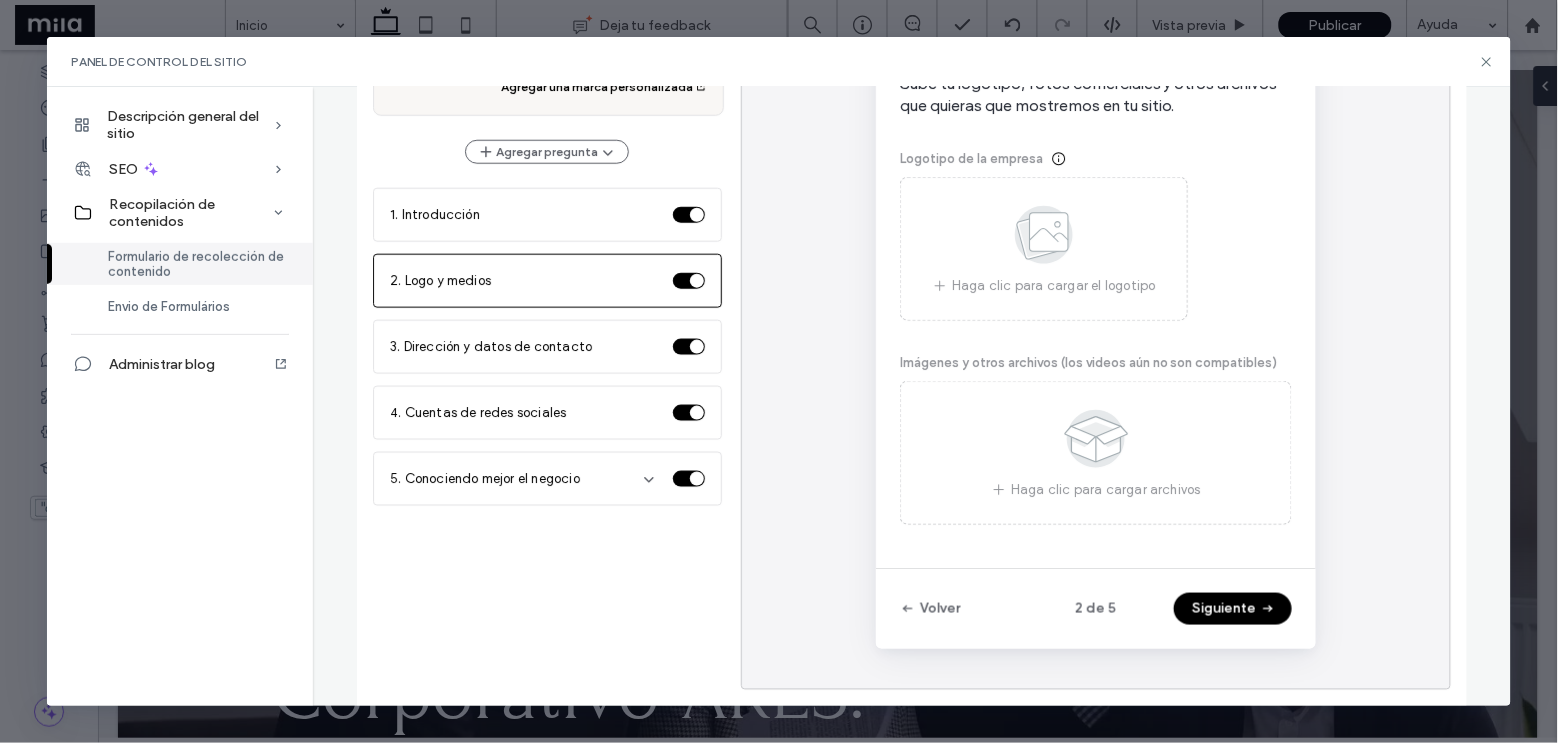 click on "Siguiente" at bounding box center [1233, 609] 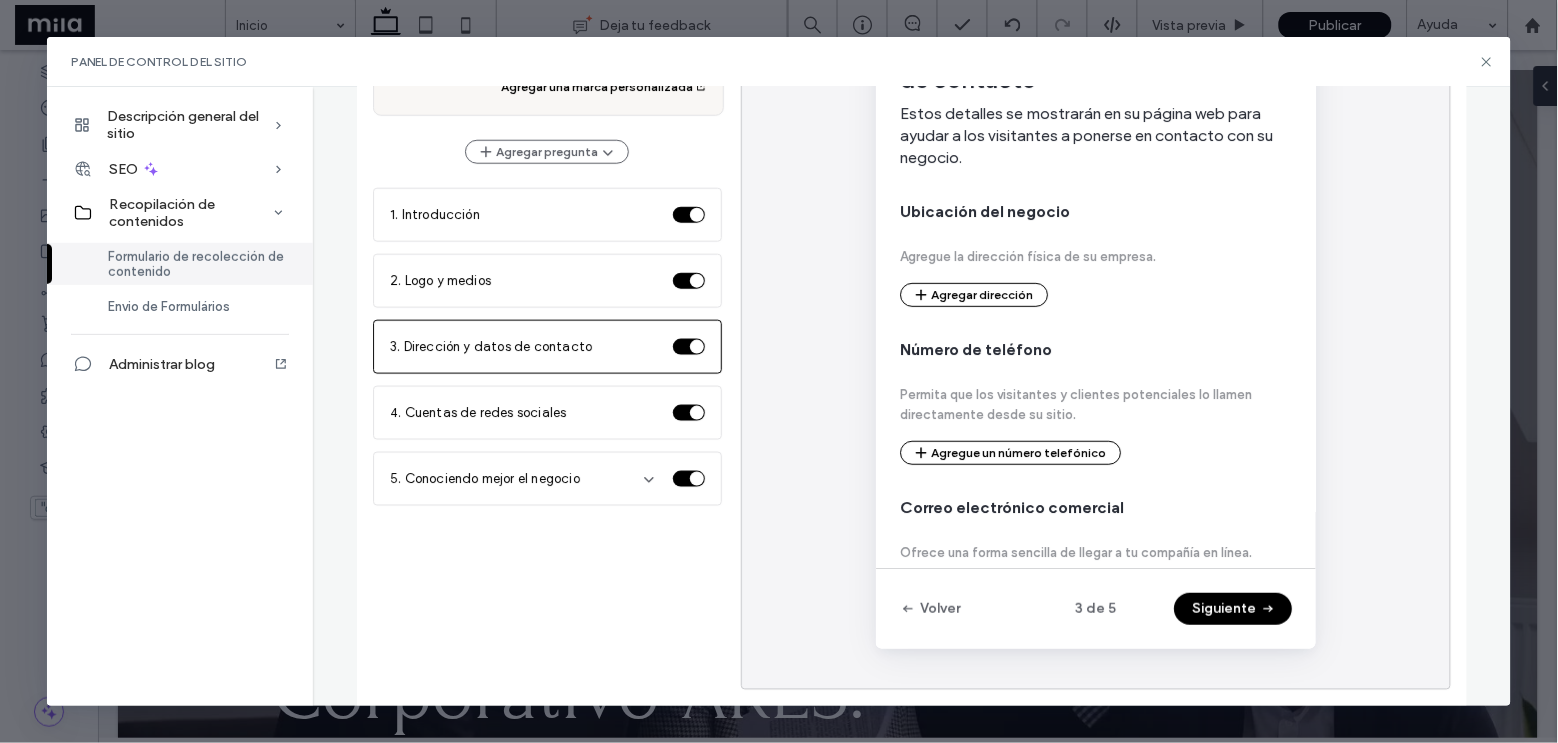 click on "Siguiente" at bounding box center (1233, 609) 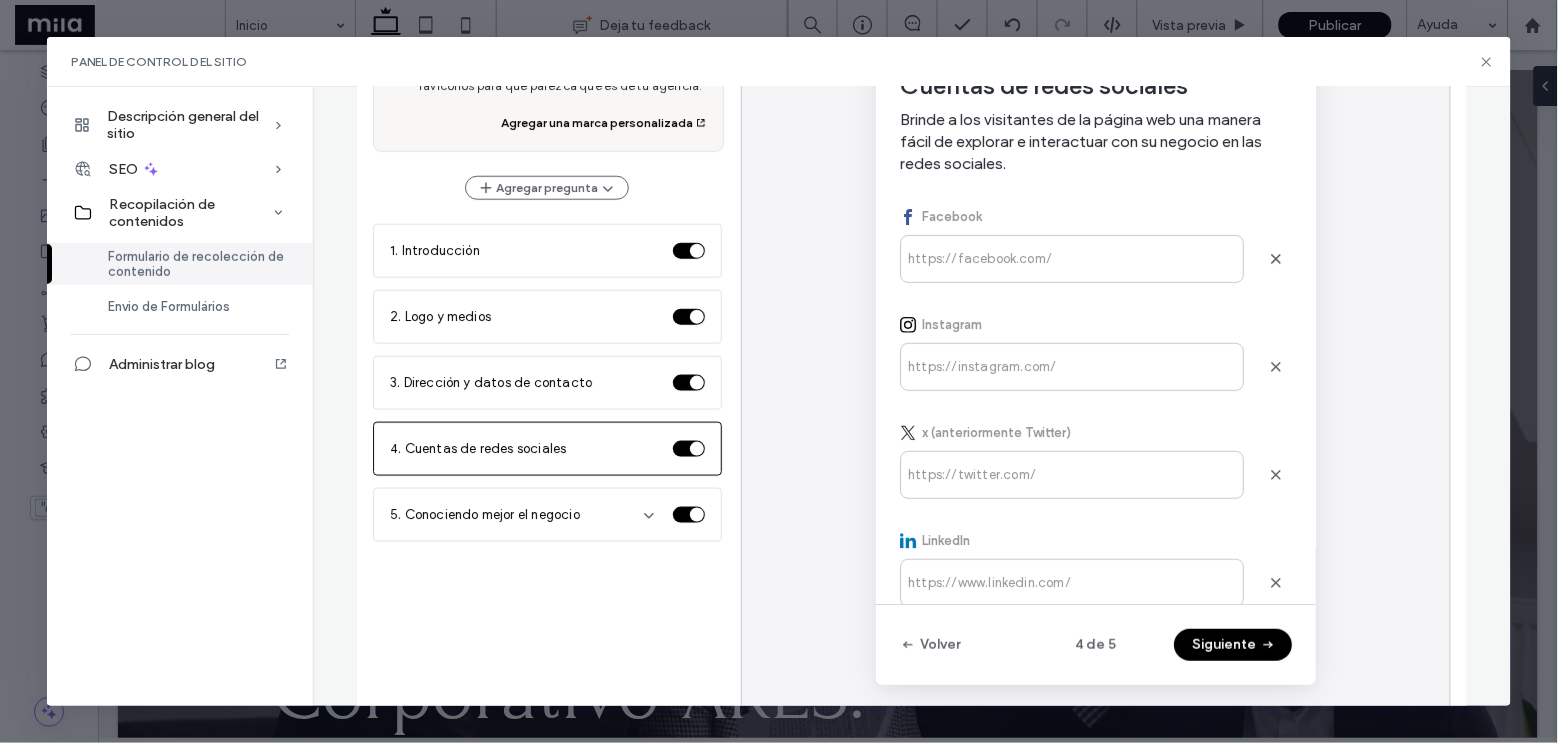scroll, scrollTop: 424, scrollLeft: 0, axis: vertical 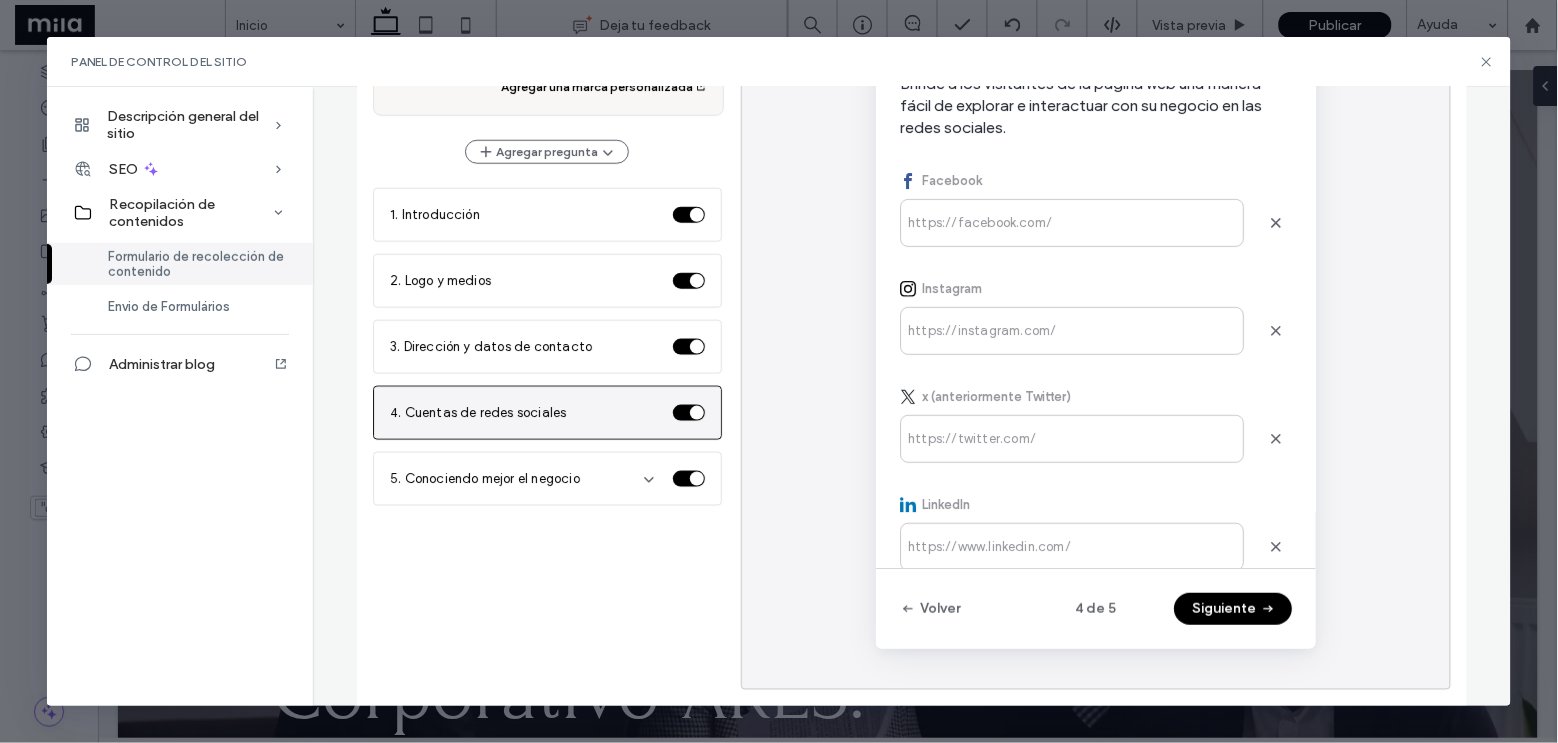 click at bounding box center (697, 413) 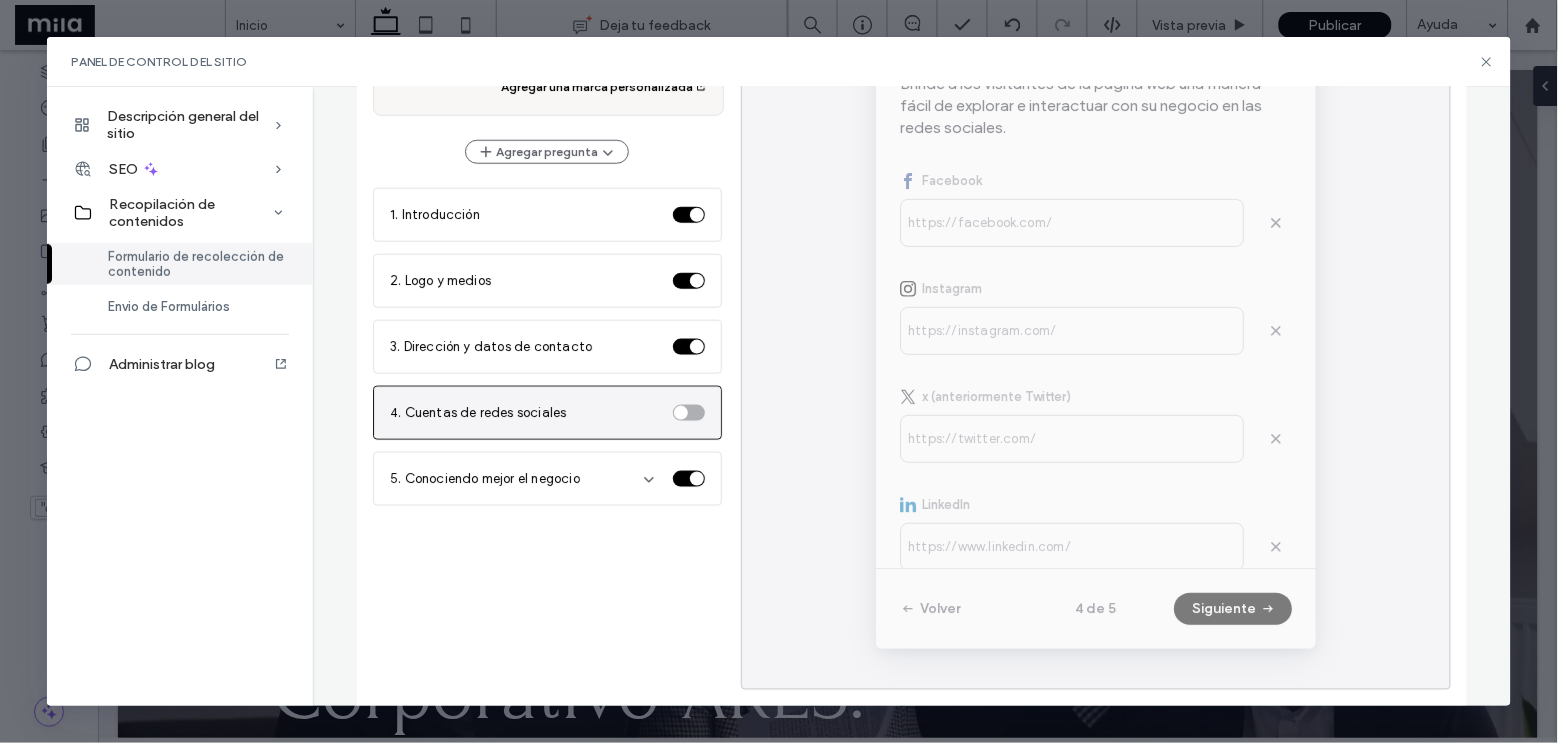 click at bounding box center [689, 413] 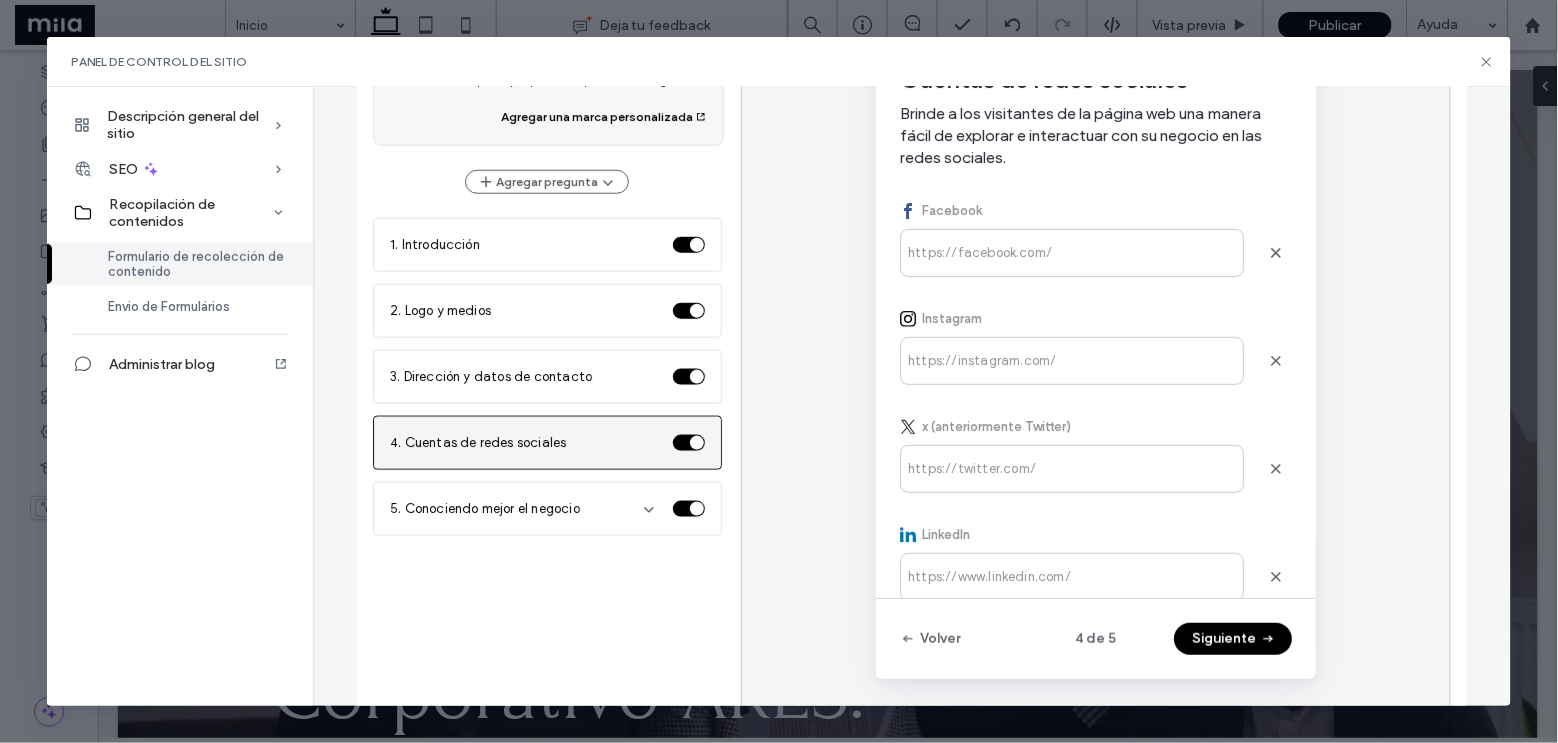 scroll, scrollTop: 417, scrollLeft: 0, axis: vertical 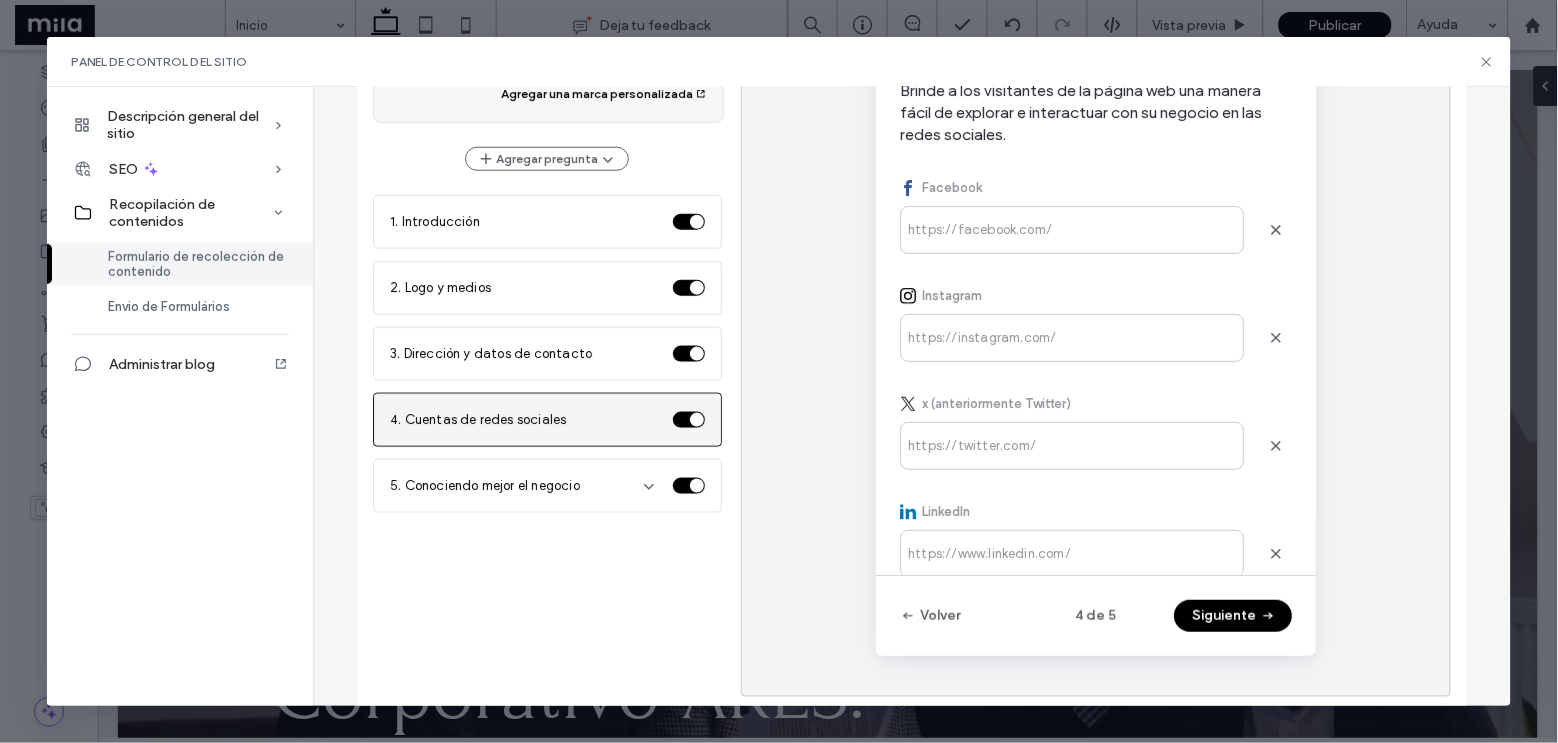 click at bounding box center [689, 420] 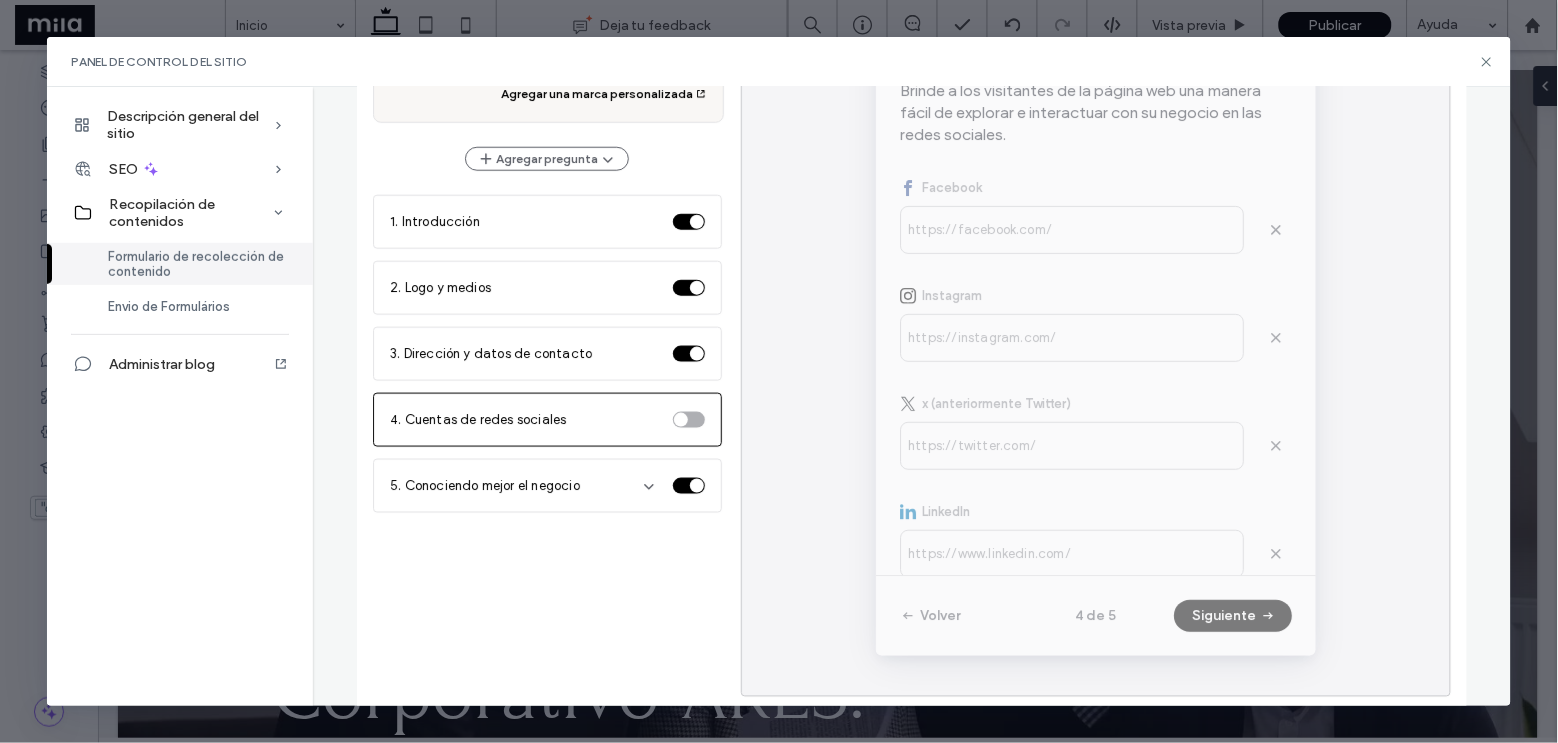 click 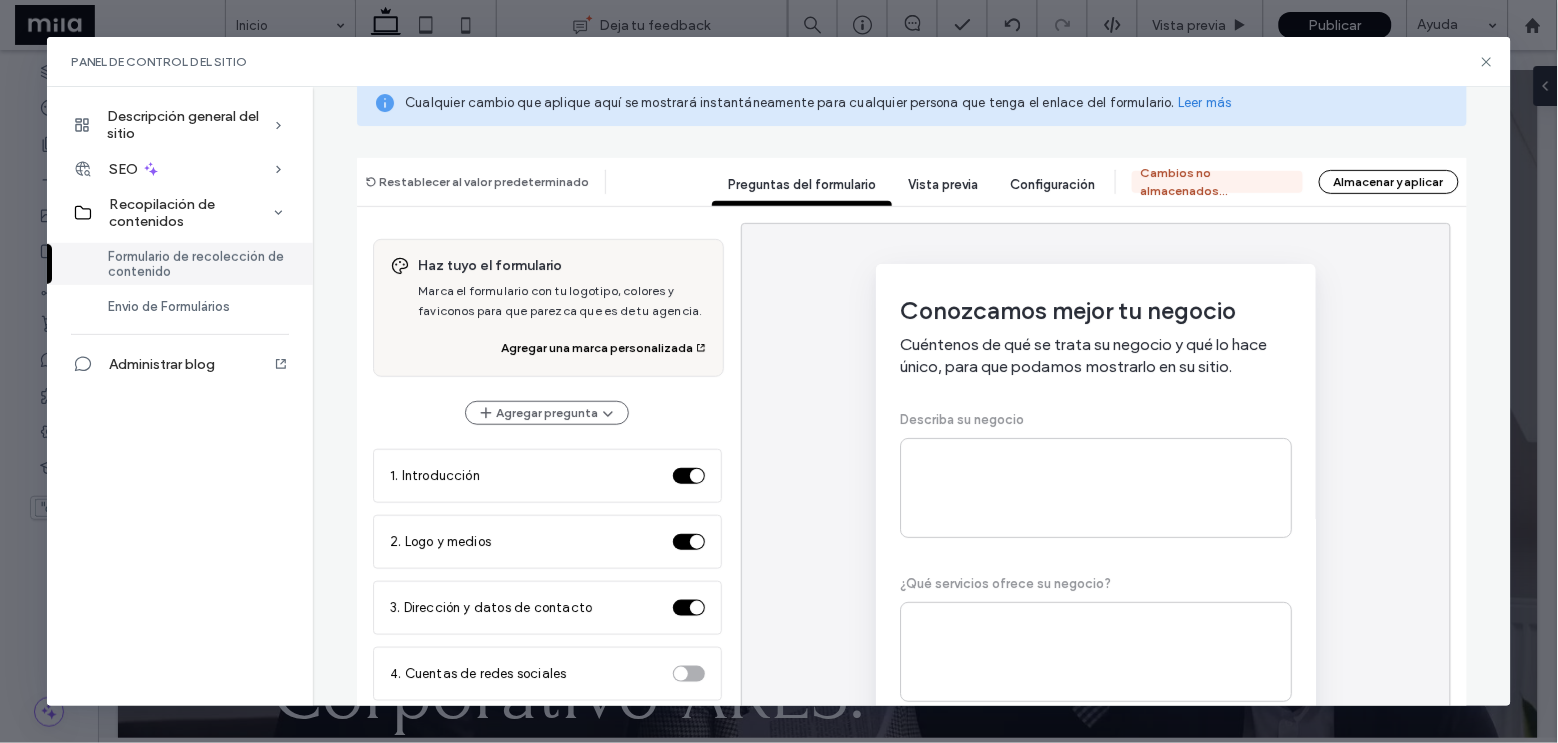 scroll, scrollTop: 152, scrollLeft: 0, axis: vertical 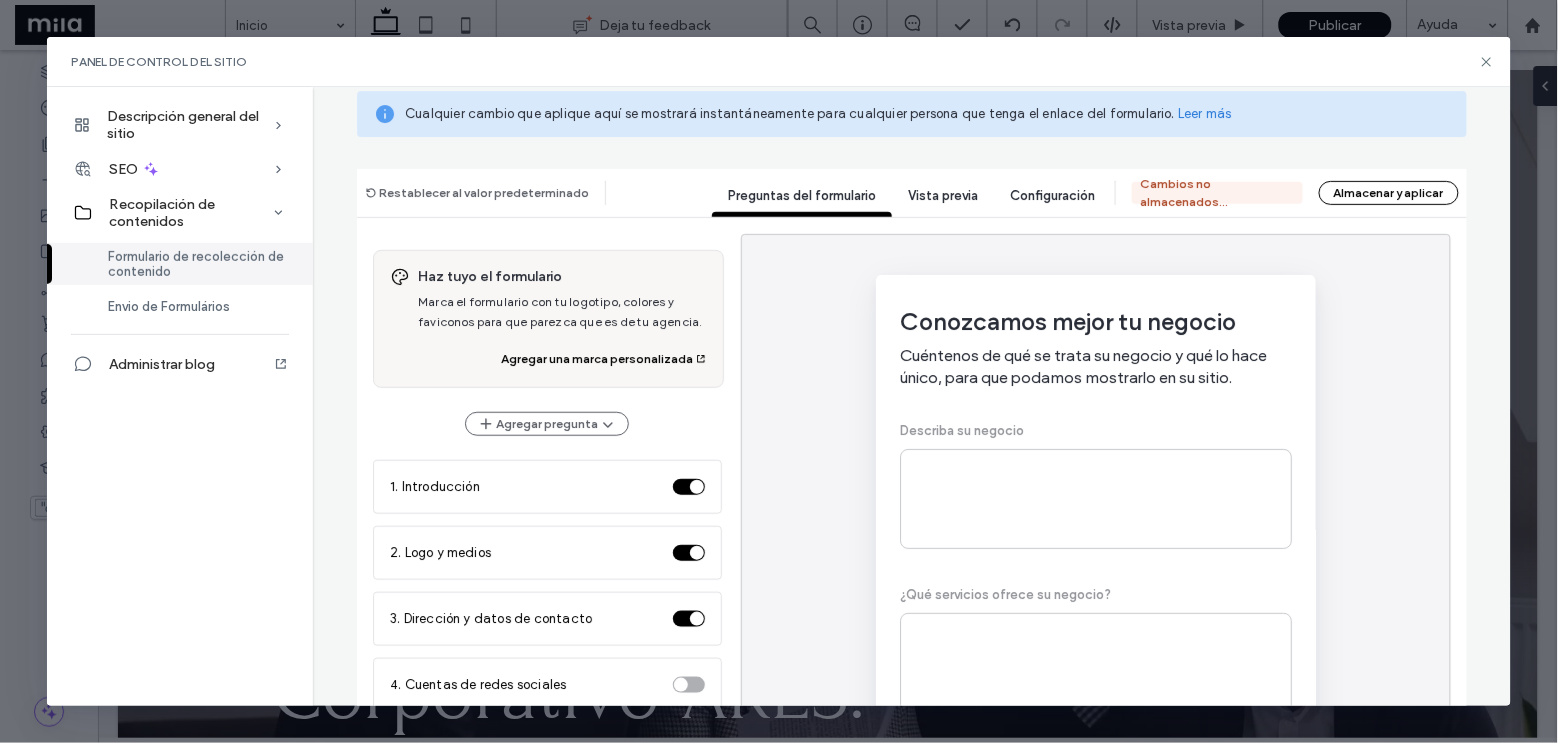 click on "Vista previa" at bounding box center (943, 195) 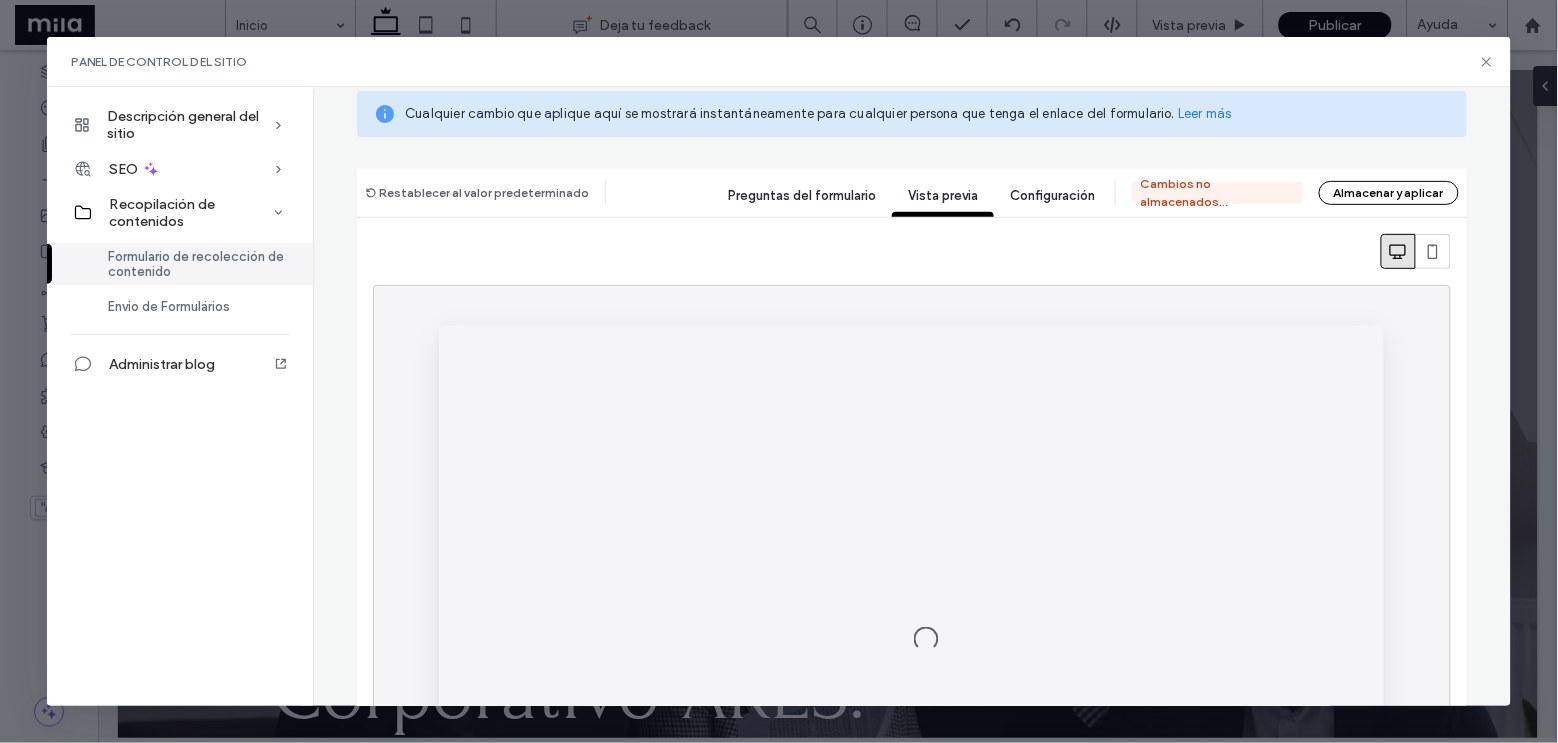 scroll, scrollTop: 0, scrollLeft: 0, axis: both 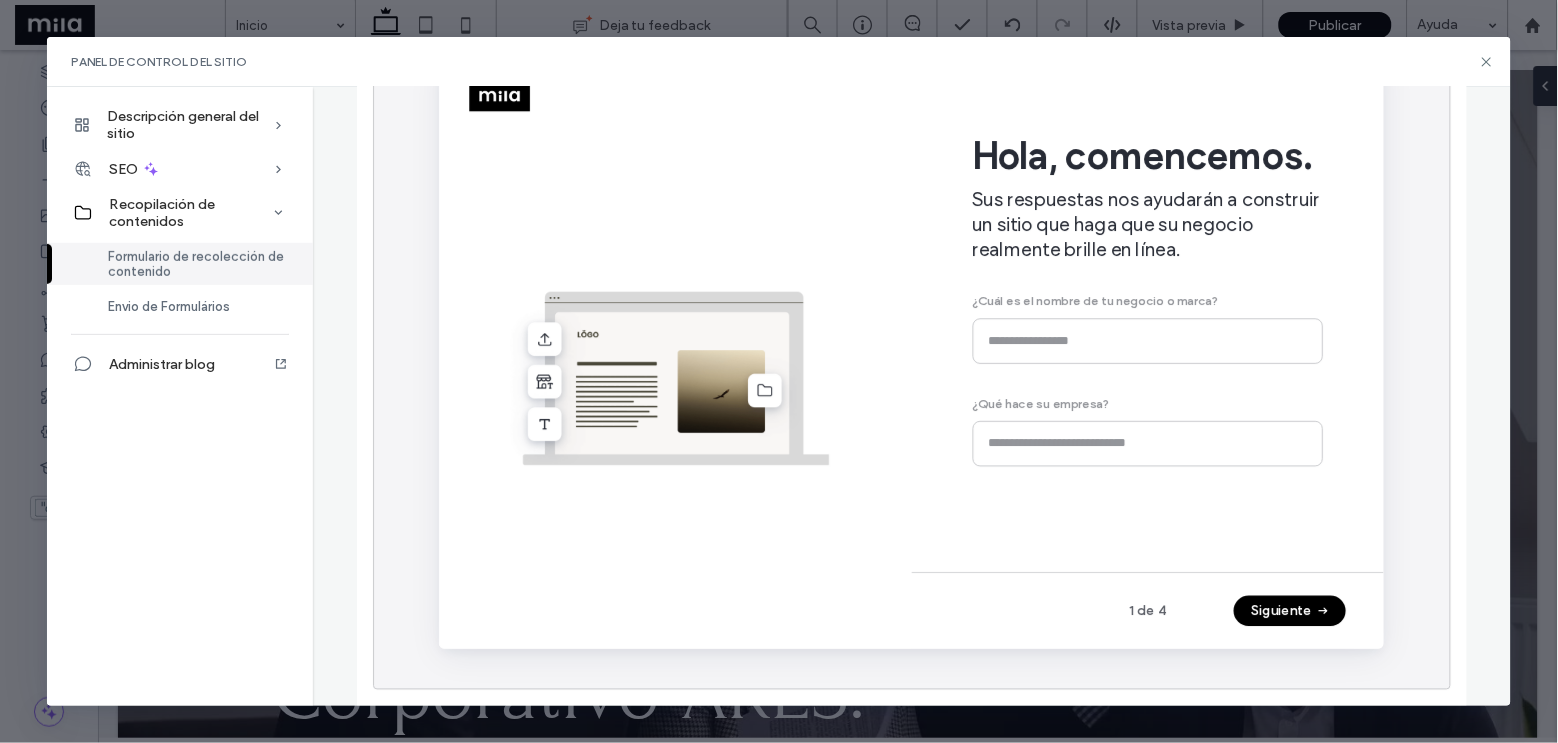 click on "Siguiente" at bounding box center [1335, 640] 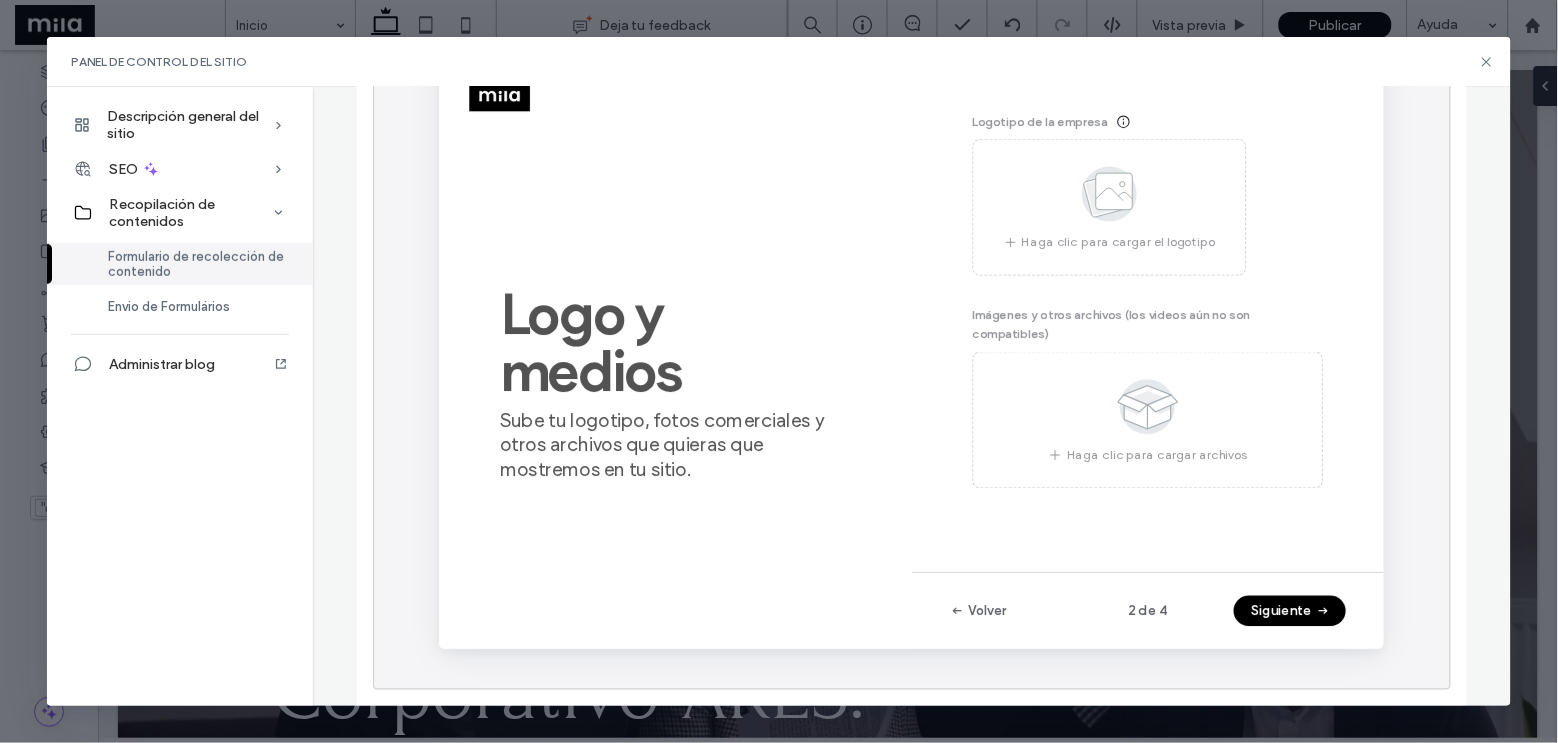 click on "Siguiente" at bounding box center [1335, 640] 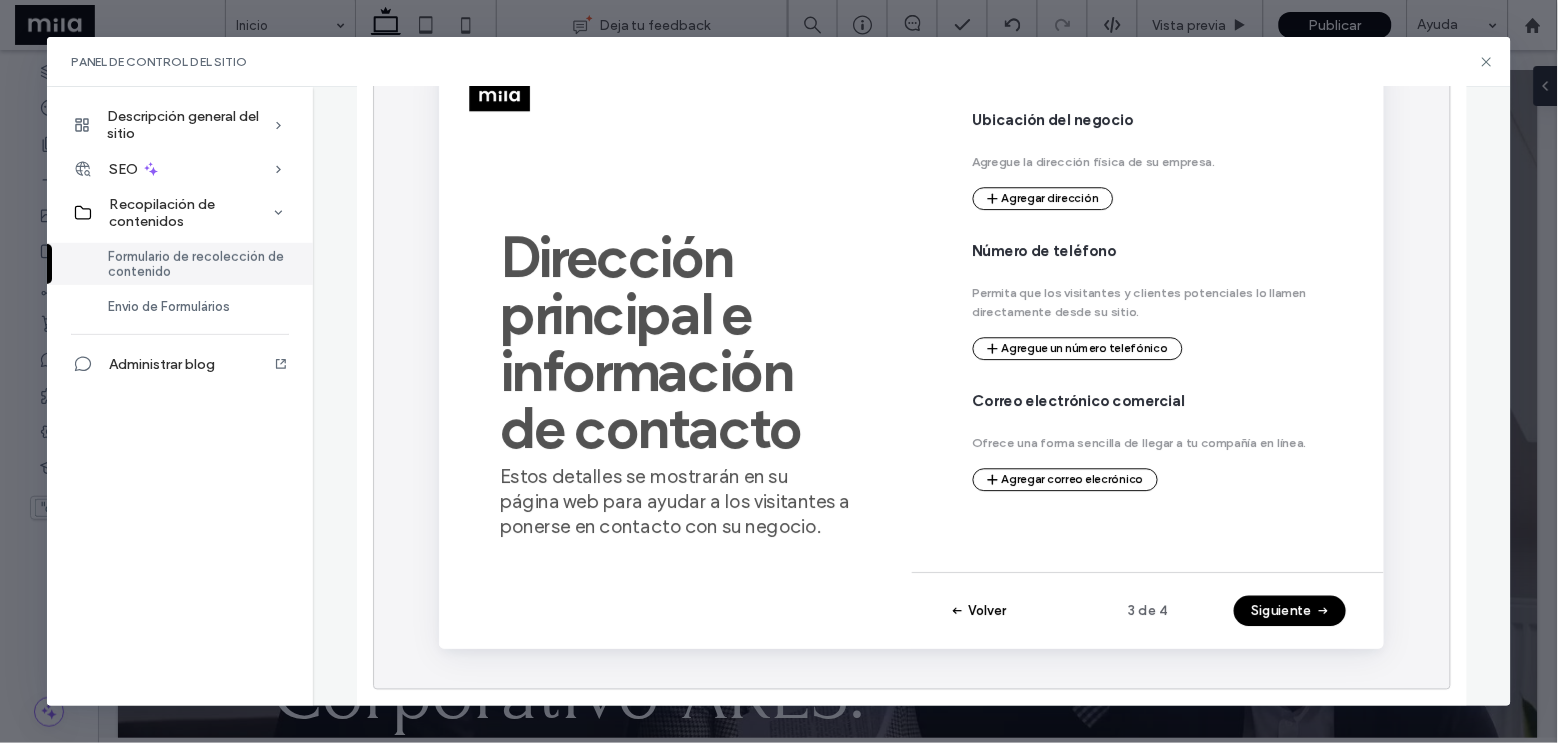 click on "Volver" at bounding box center [1007, 640] 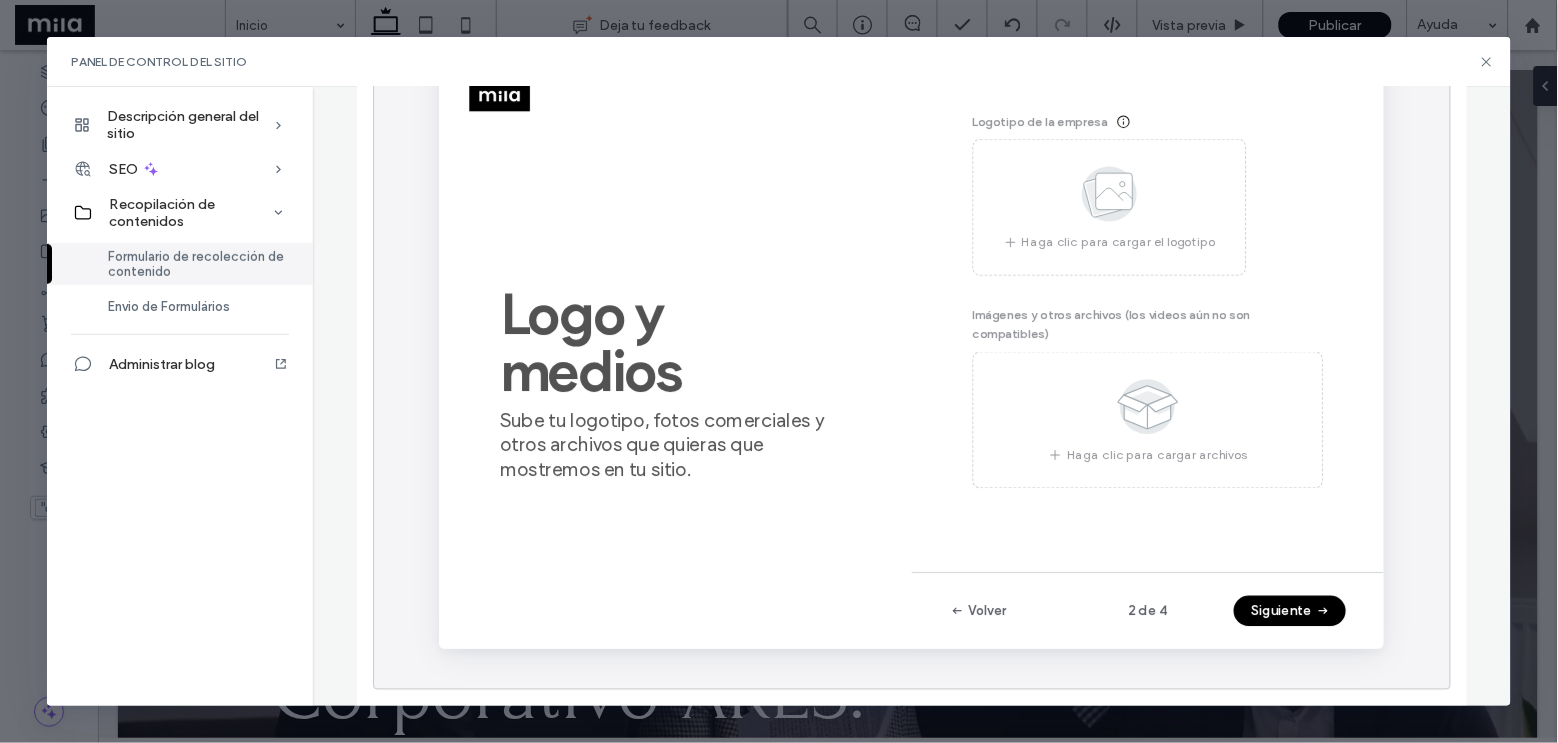 click on "Siguiente" at bounding box center [1335, 640] 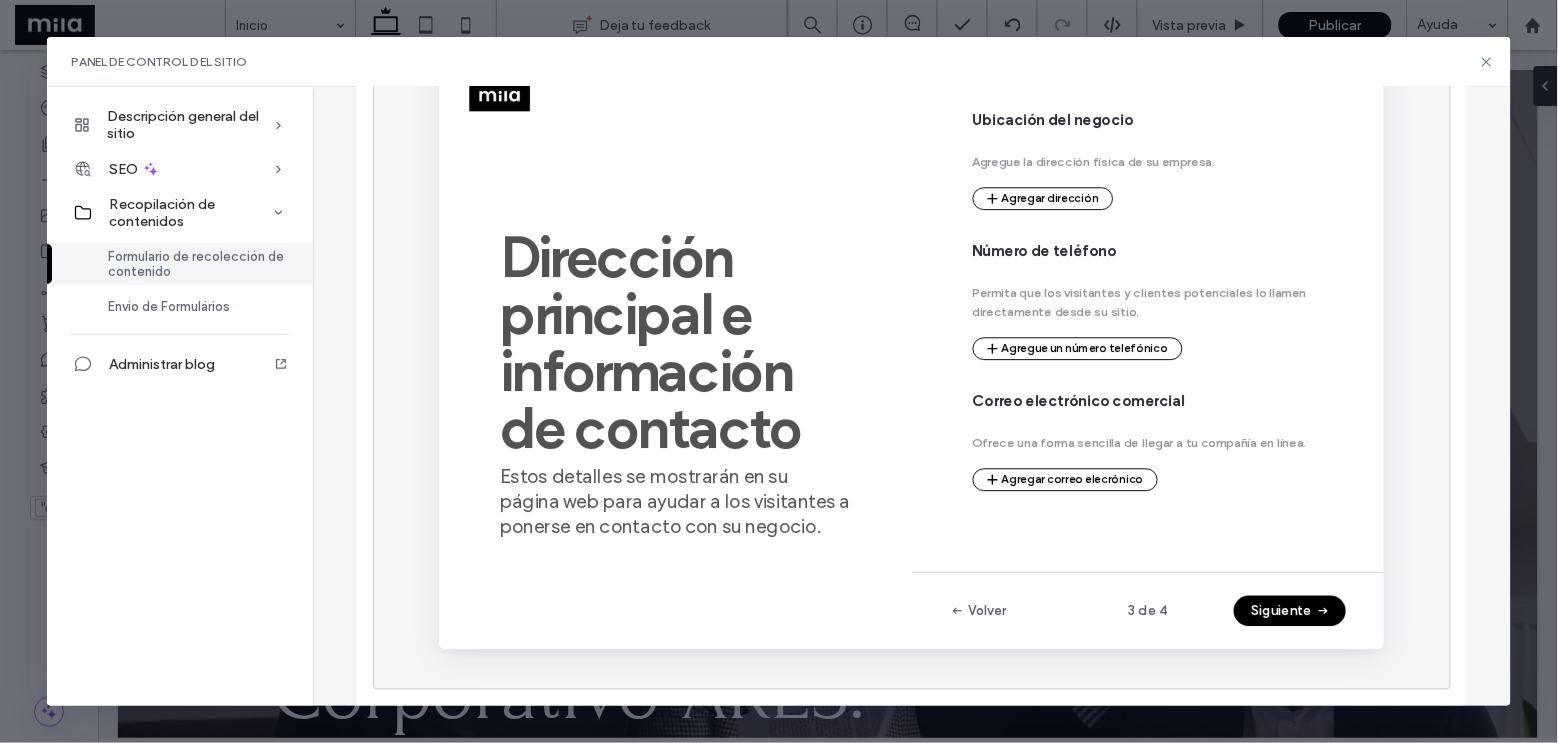 click on "Siguiente" at bounding box center [1335, 640] 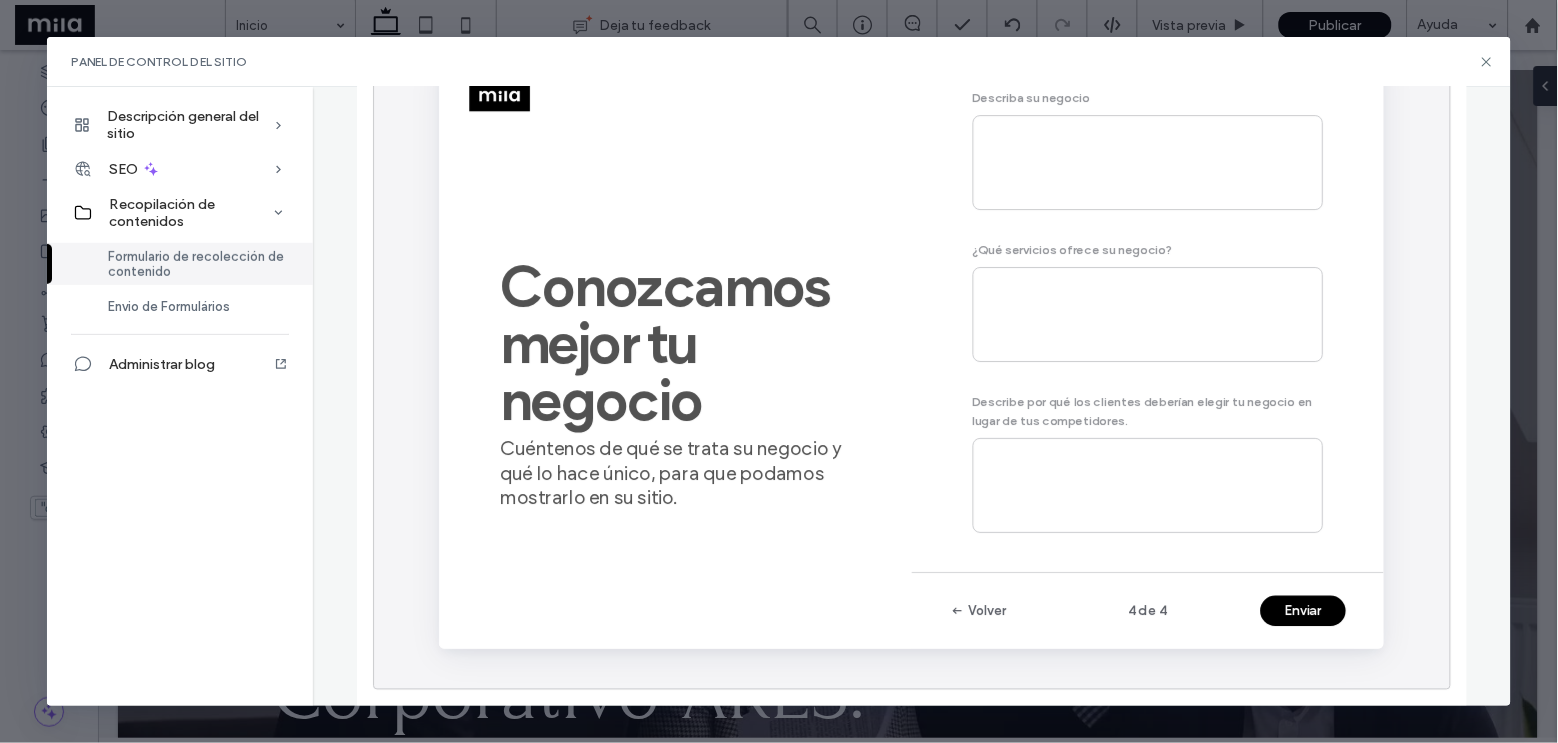 click on "Enviar" at bounding box center [1349, 640] 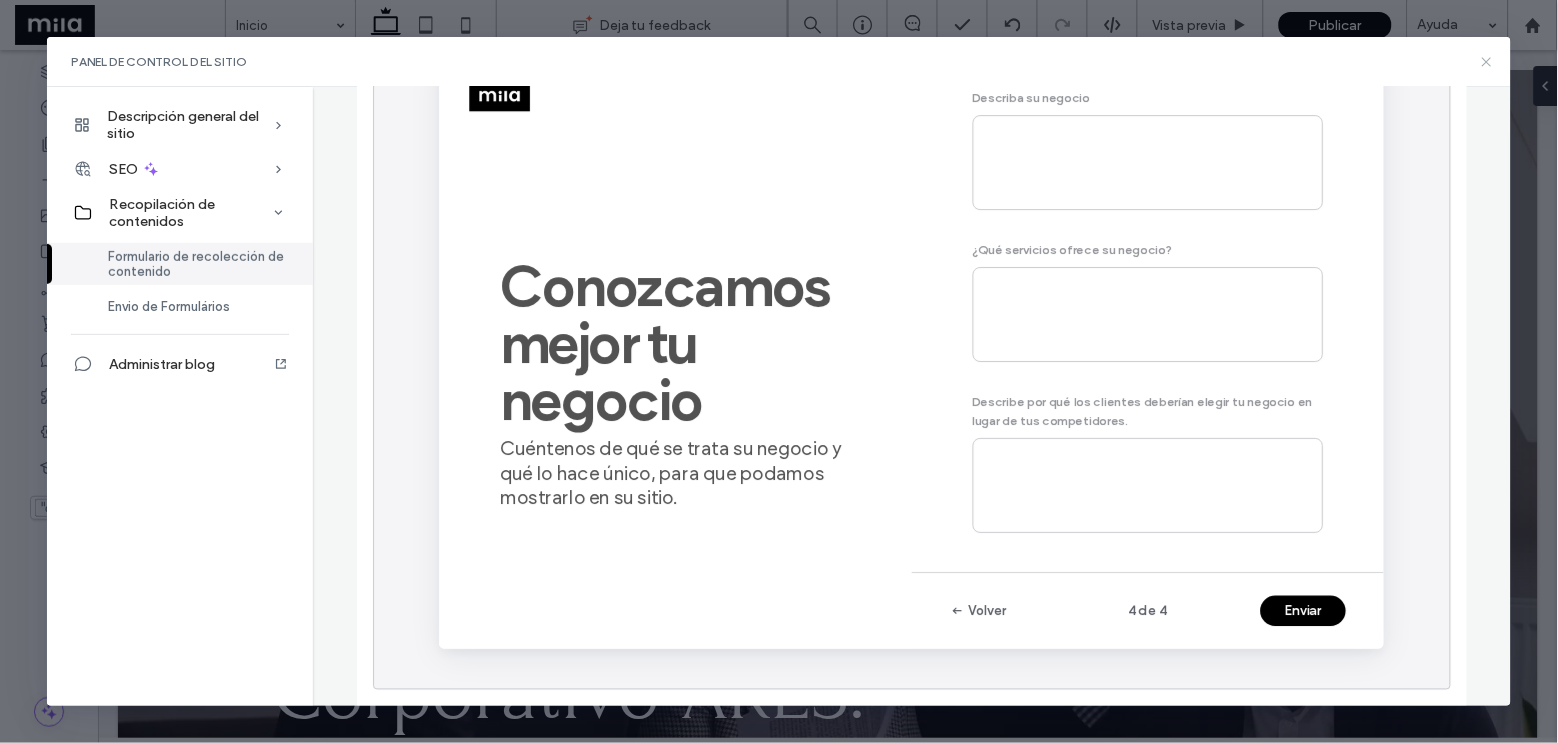 click 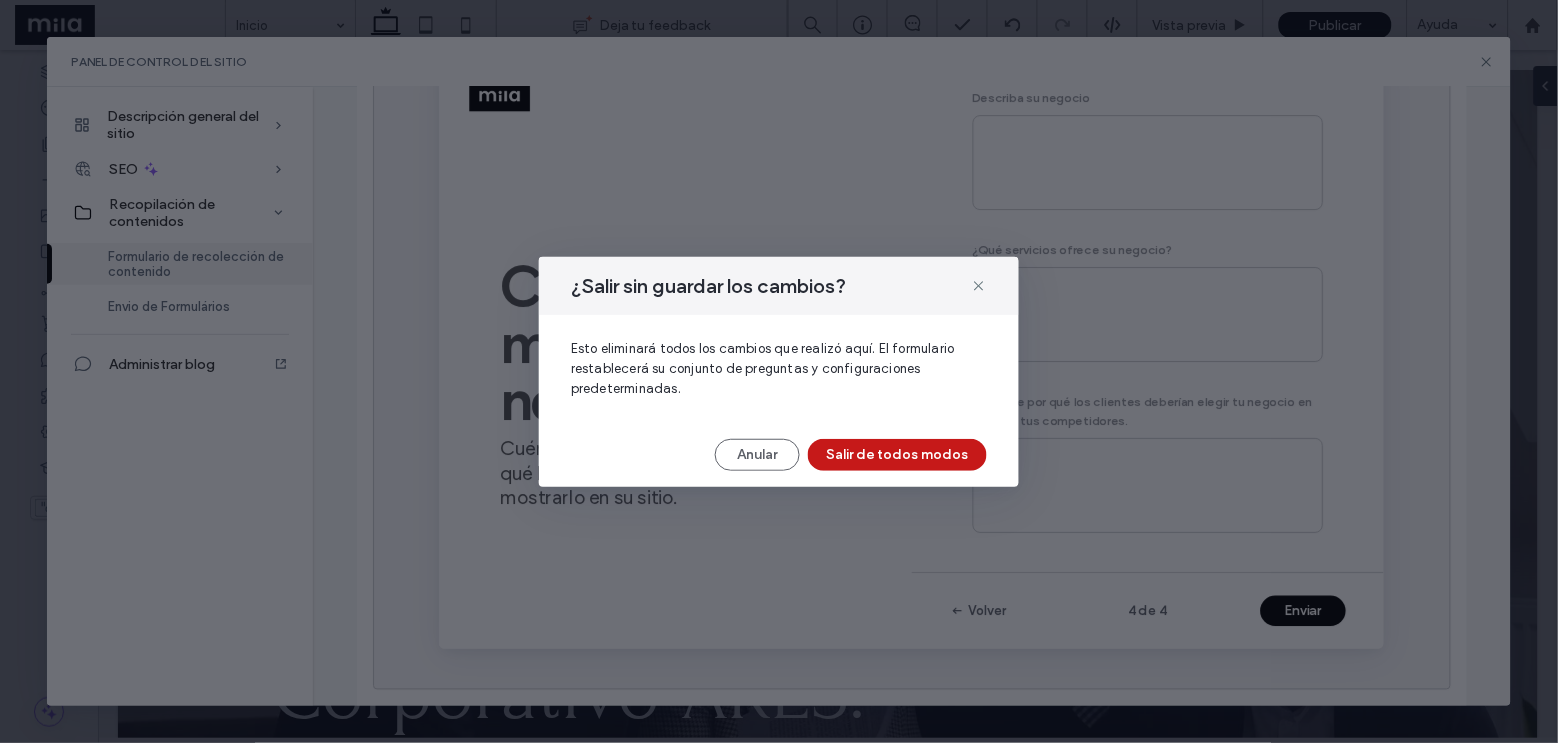 click on "Salir de todos modos" at bounding box center [897, 455] 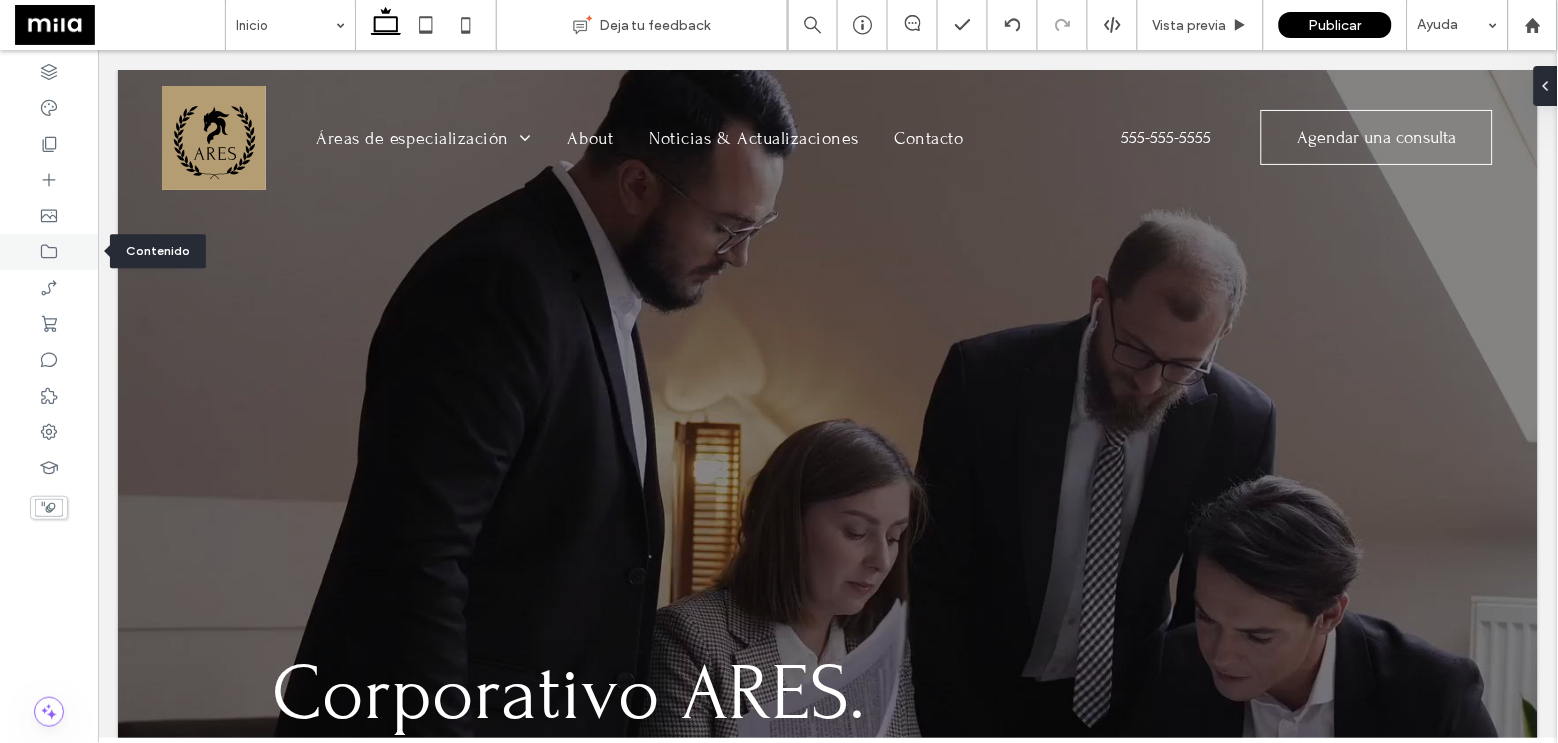 click 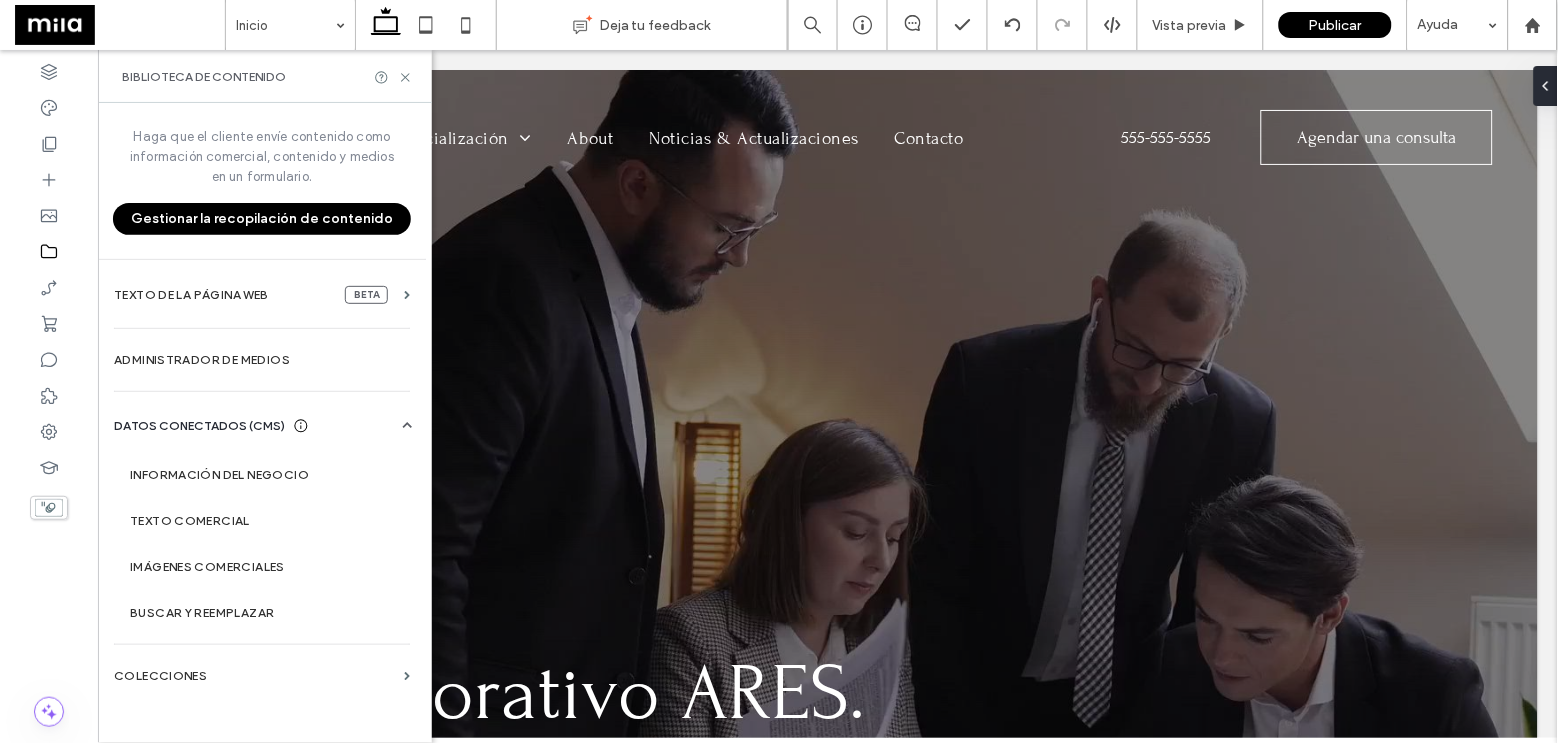 click on "Gestionar la recopilación de contenido" at bounding box center (262, 219) 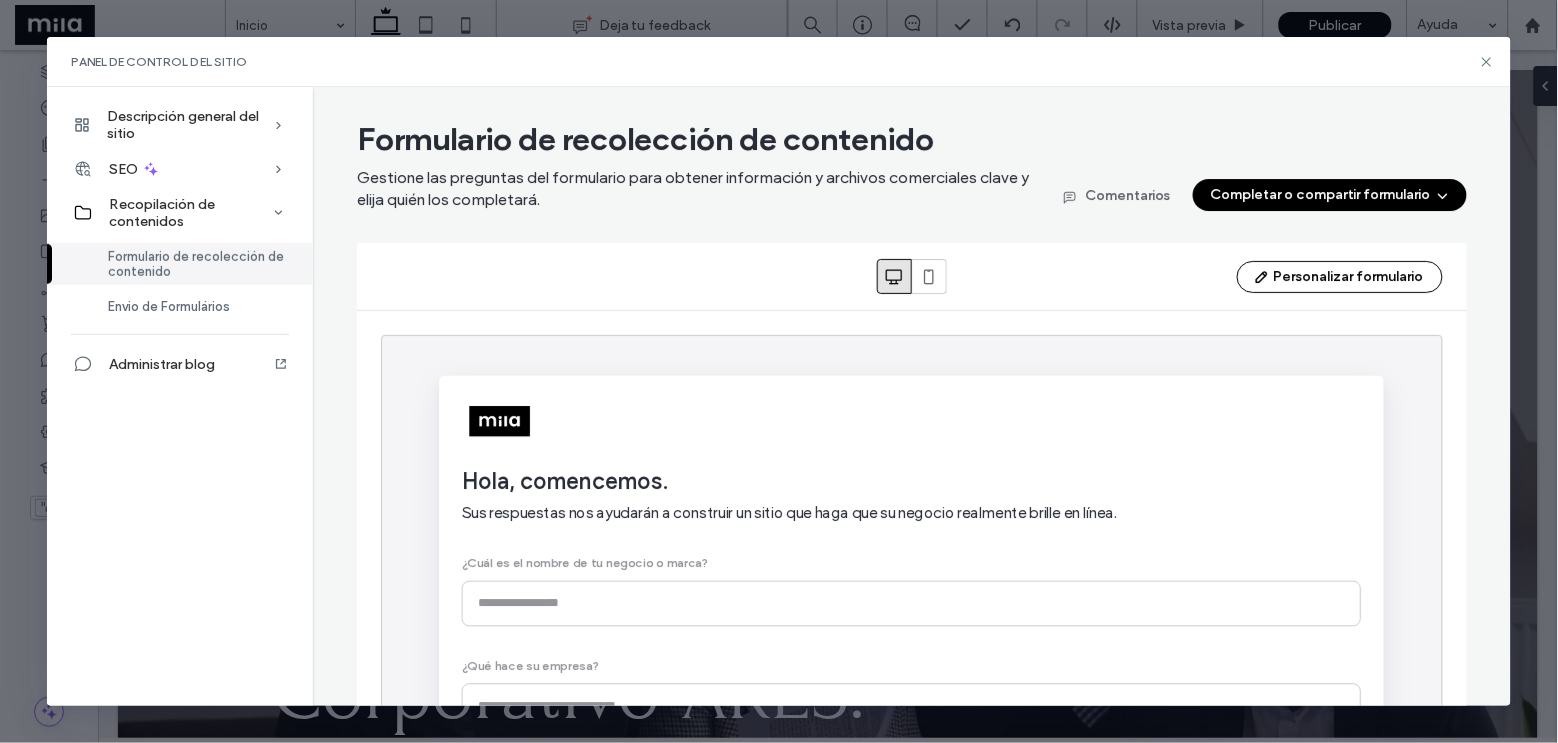 scroll, scrollTop: 0, scrollLeft: 0, axis: both 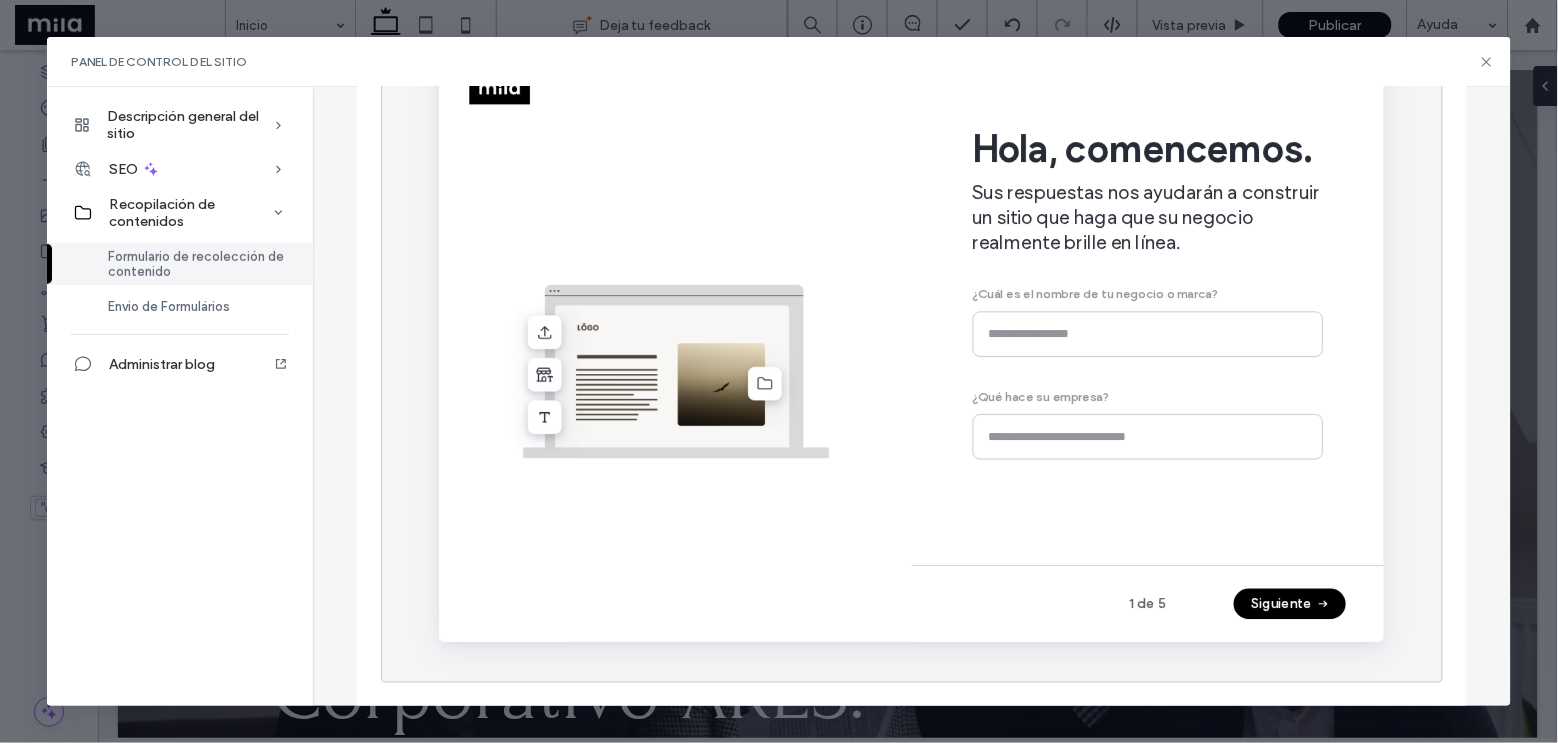 click on "Siguiente" at bounding box center (1335, 633) 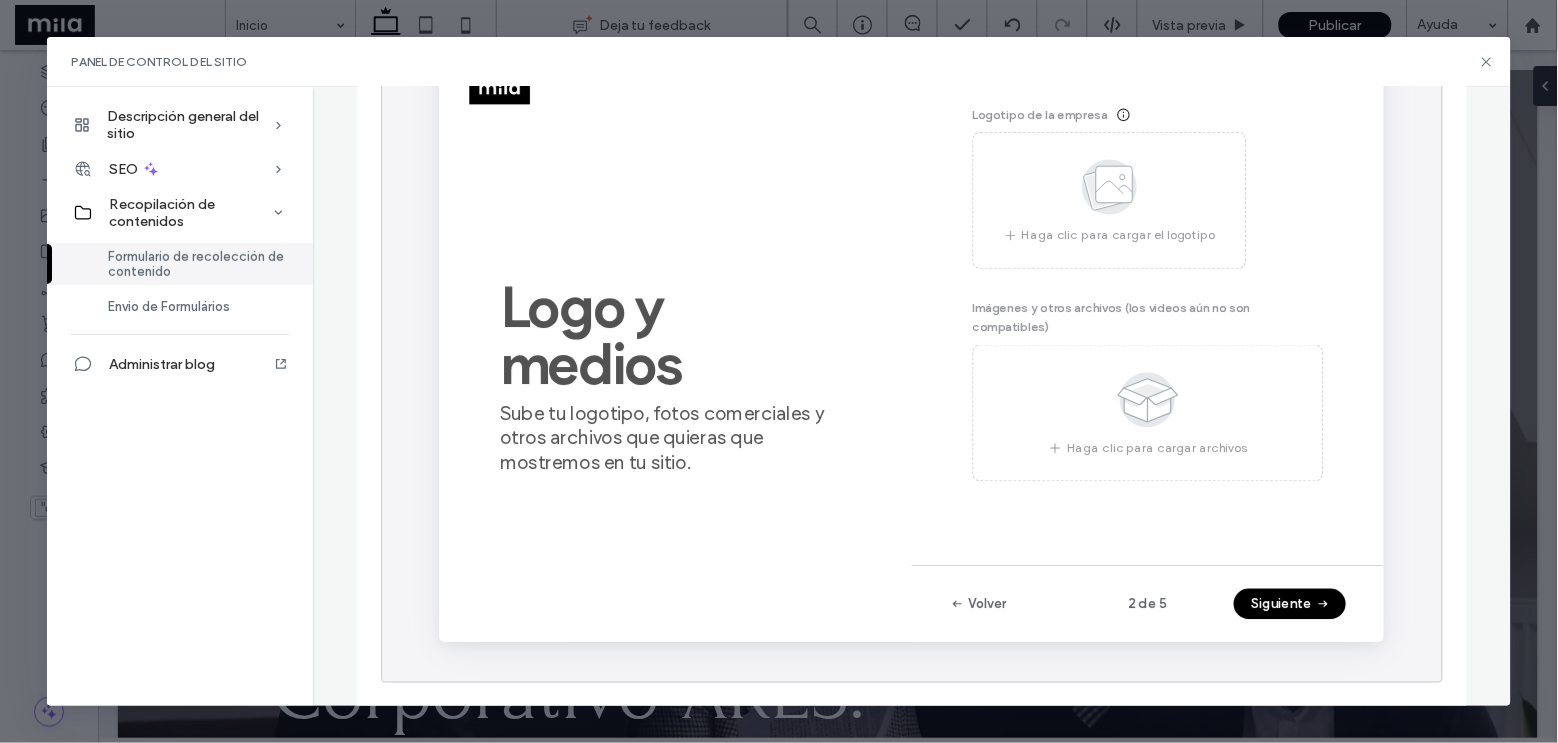 click on "Siguiente" at bounding box center (1335, 633) 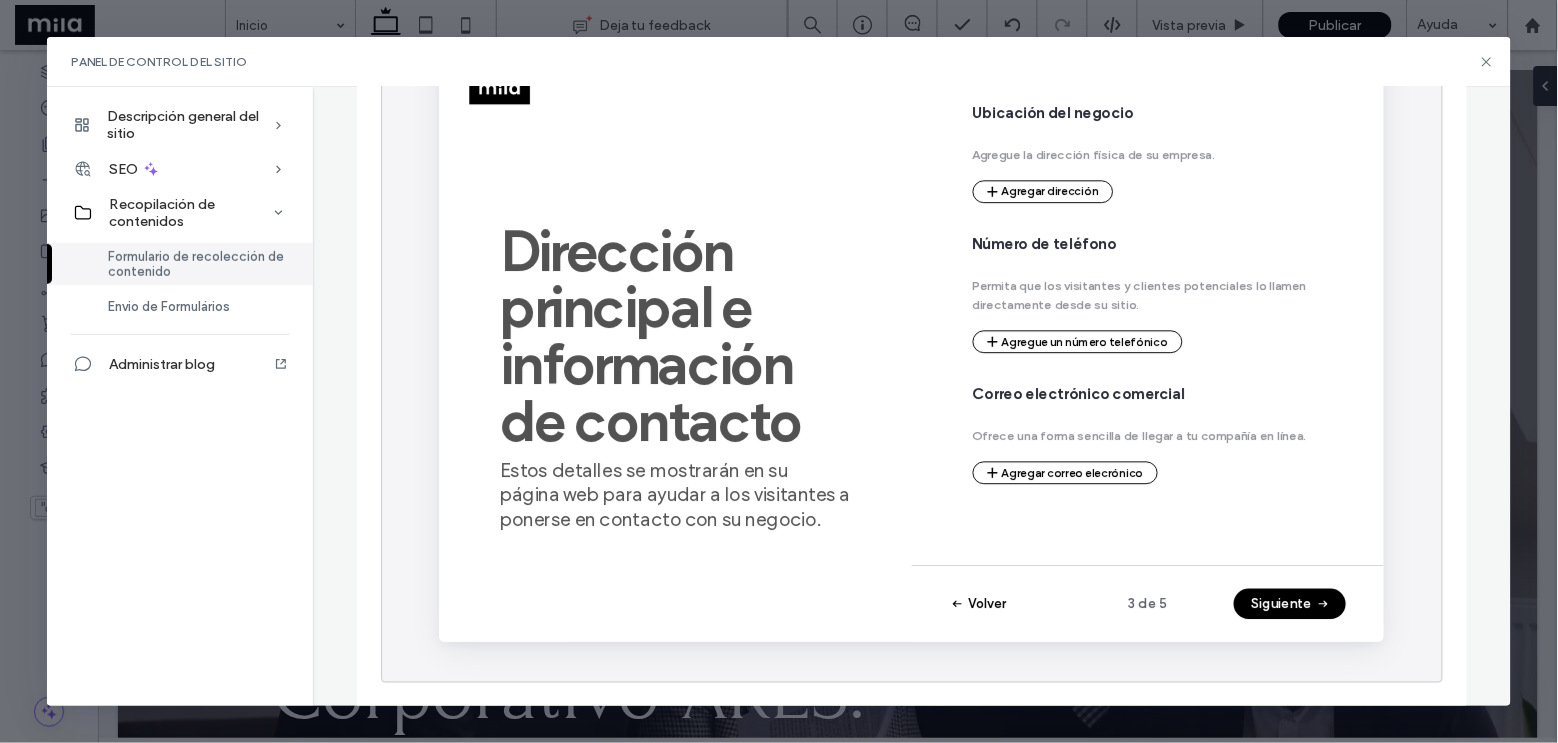 click on "Volver" at bounding box center (1007, 633) 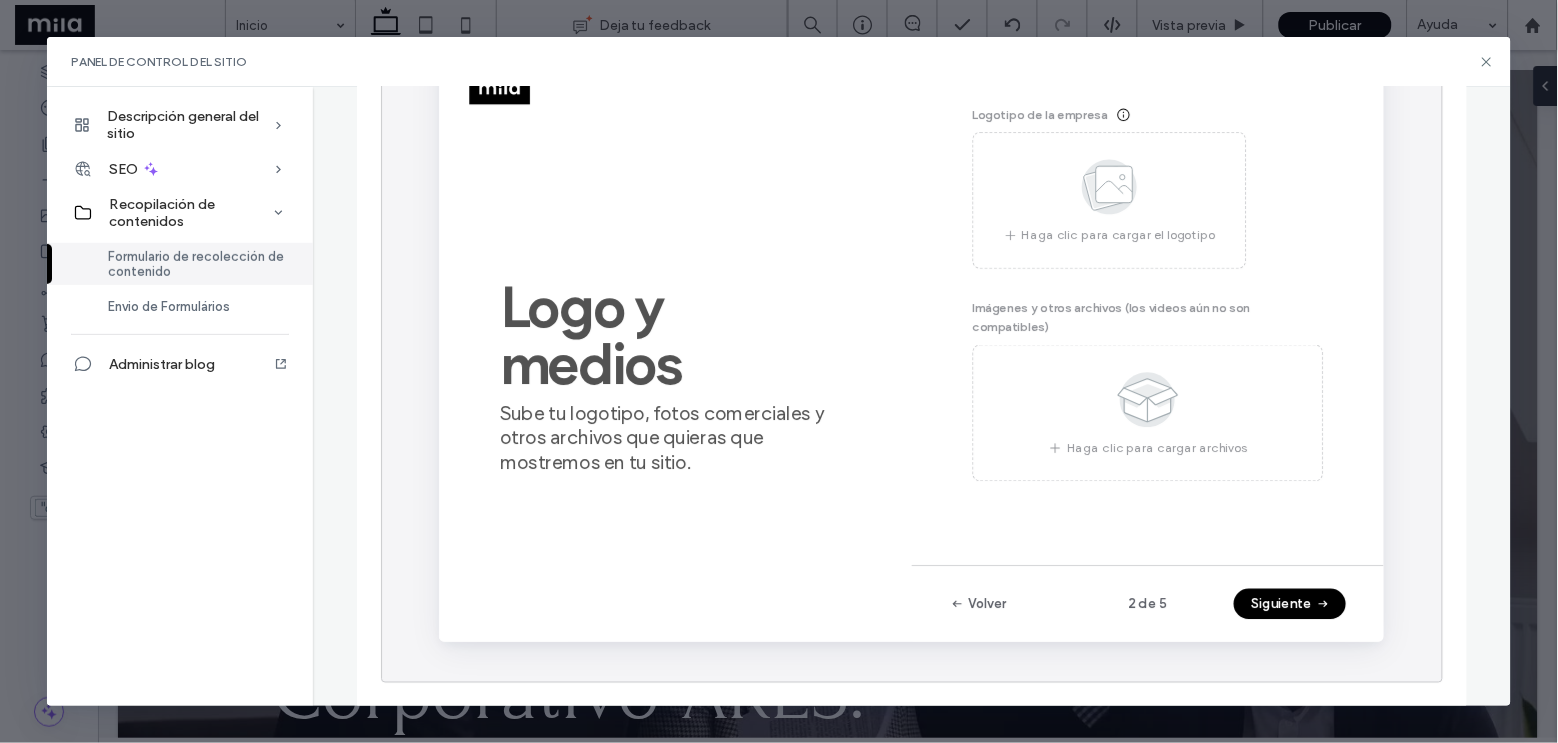 click on "Siguiente" at bounding box center (1335, 633) 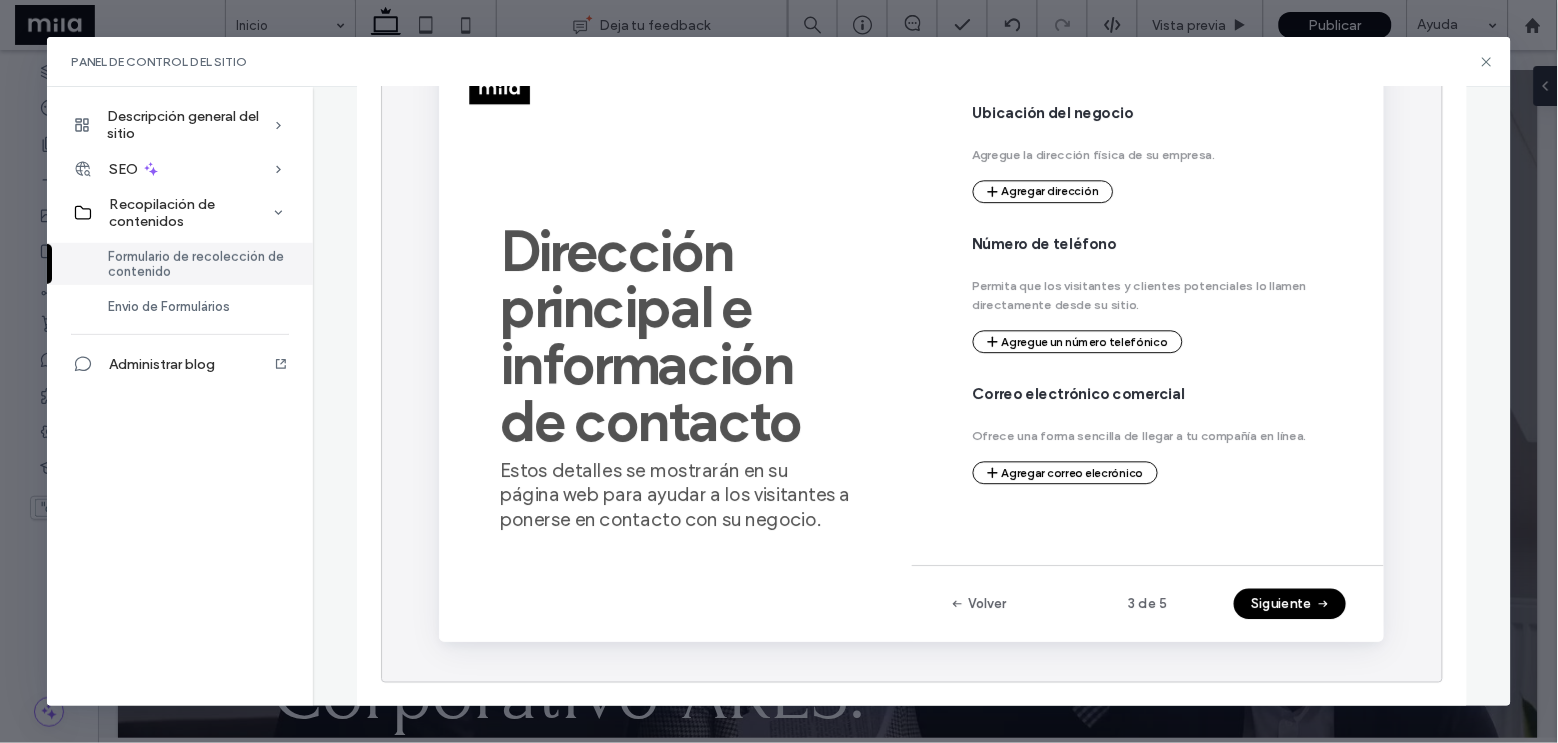 click on "Siguiente" at bounding box center [1335, 633] 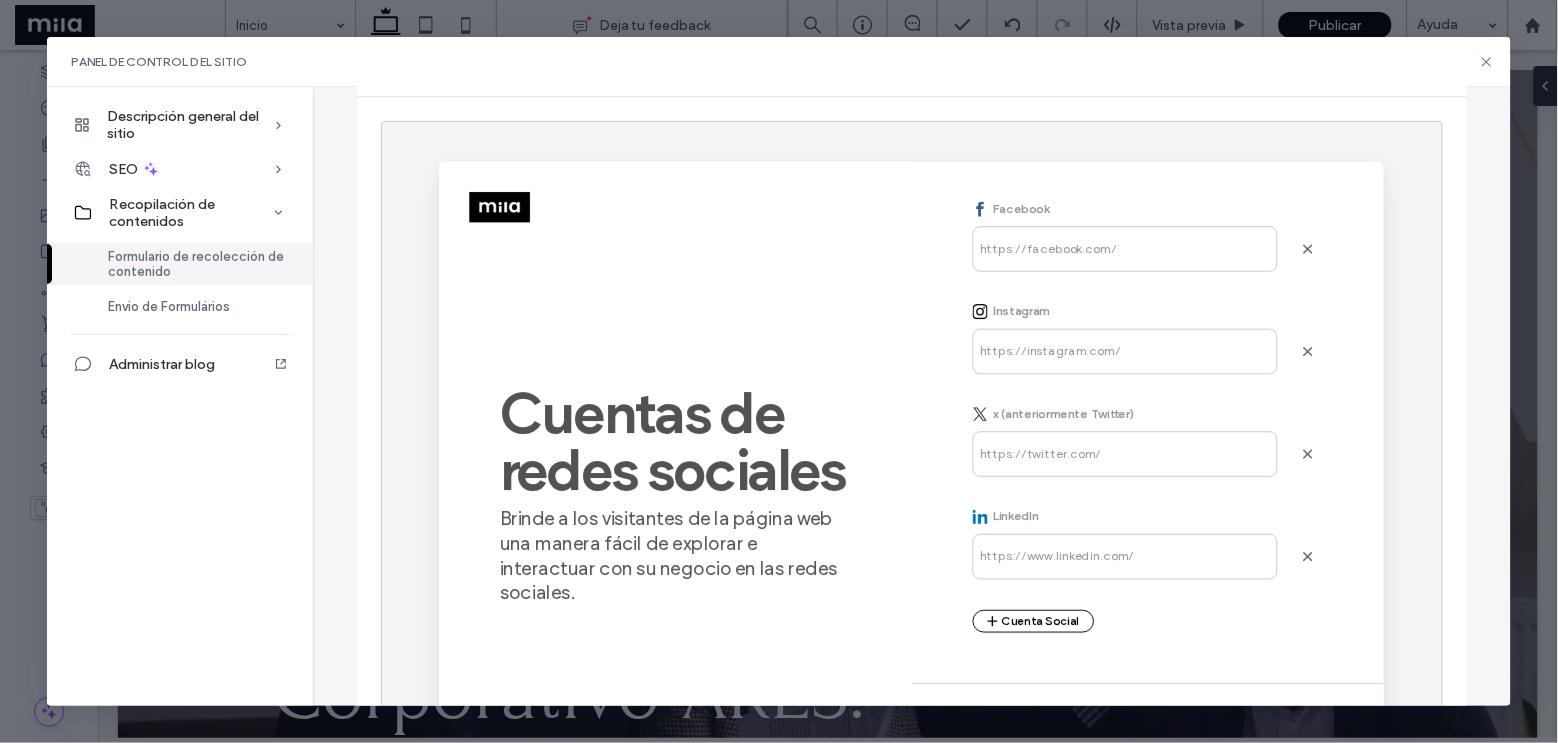 scroll, scrollTop: 177, scrollLeft: 0, axis: vertical 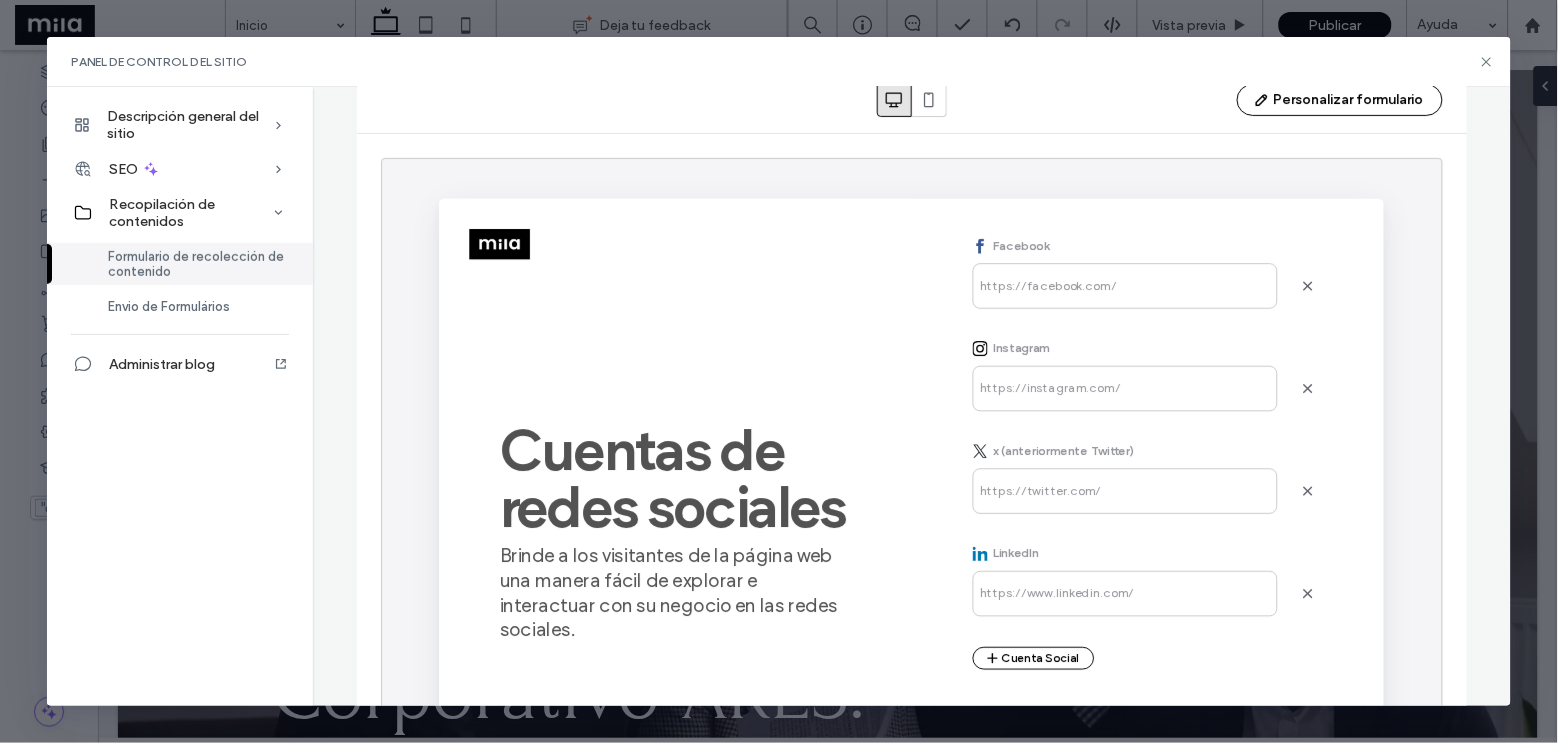 click on "Facebook https://facebook.com/ Instagram https://instagram.com/ x  (anteriormente Twitter) https://twitter.com/ LinkedIn https://www.linkedin.com/ Cuenta Social" at bounding box center (1186, 466) 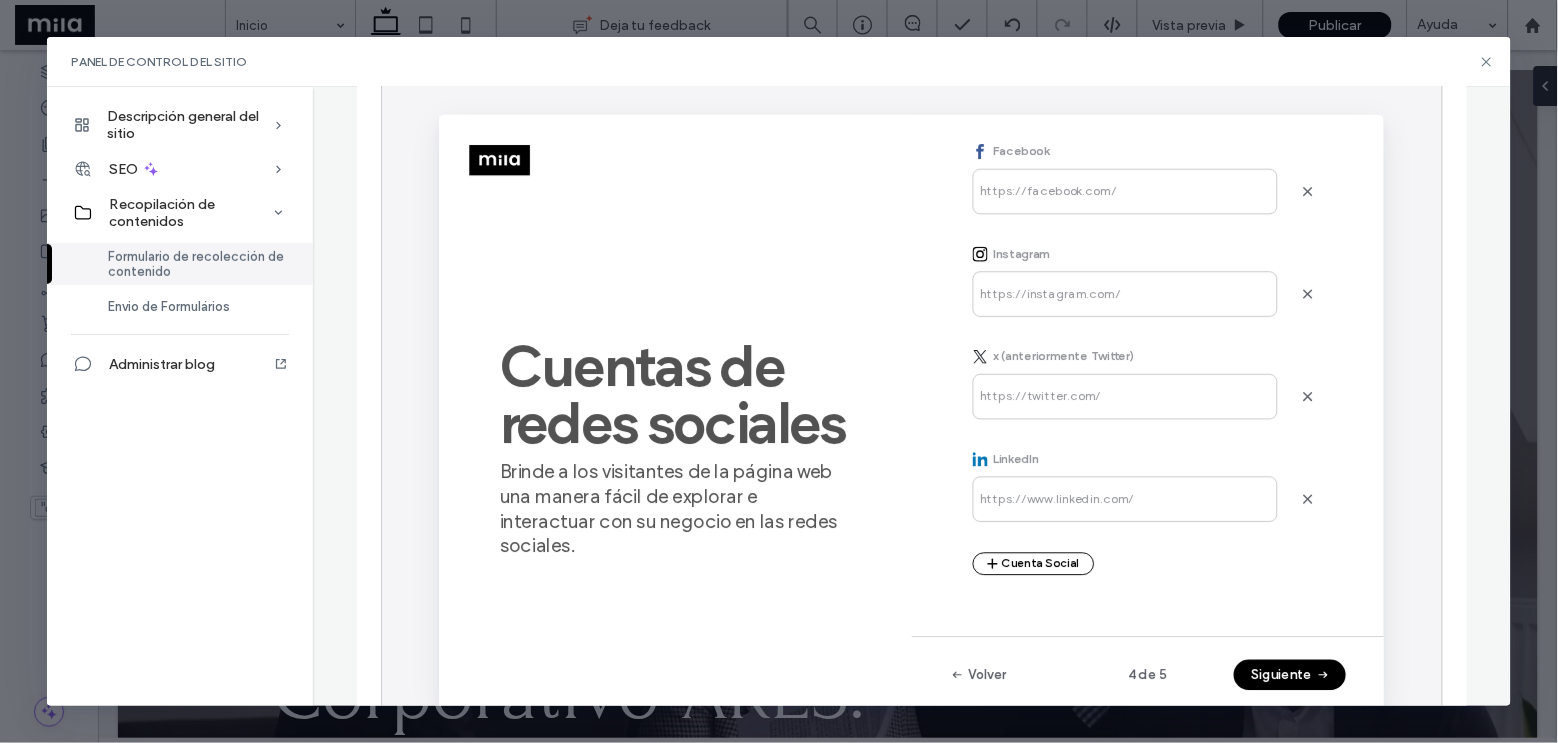scroll, scrollTop: 263, scrollLeft: 0, axis: vertical 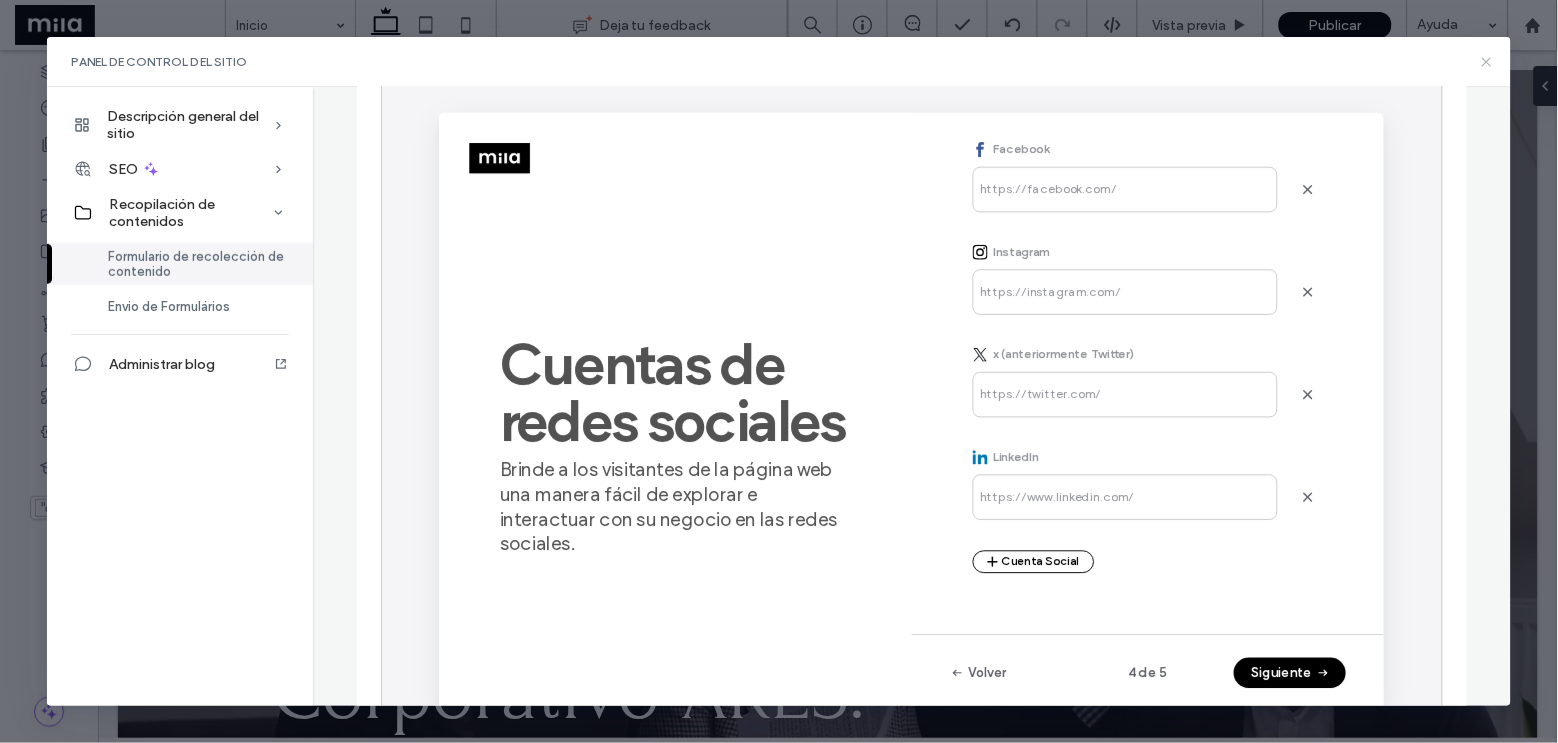 click 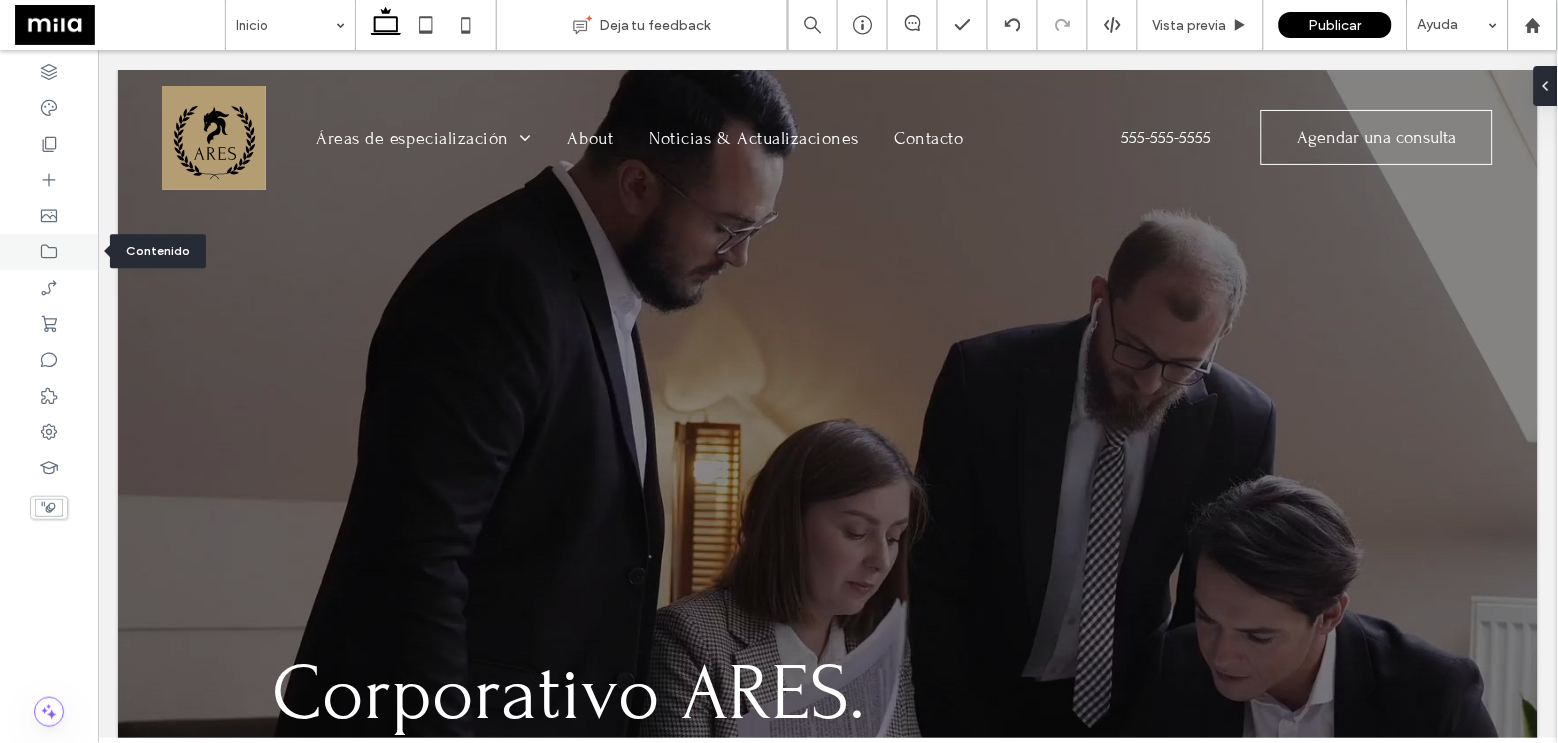 click 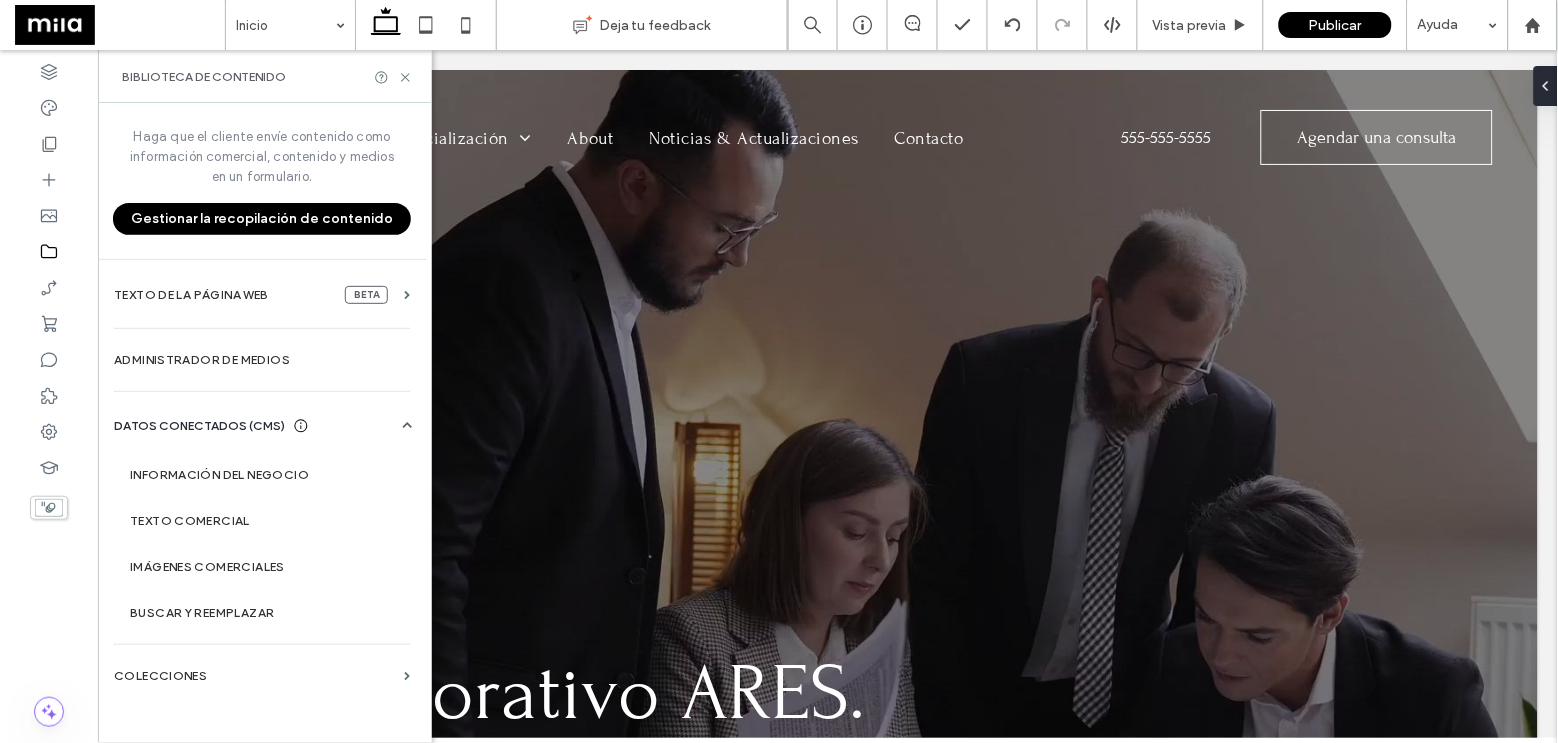 click on "Gestionar la recopilación de contenido" at bounding box center [262, 219] 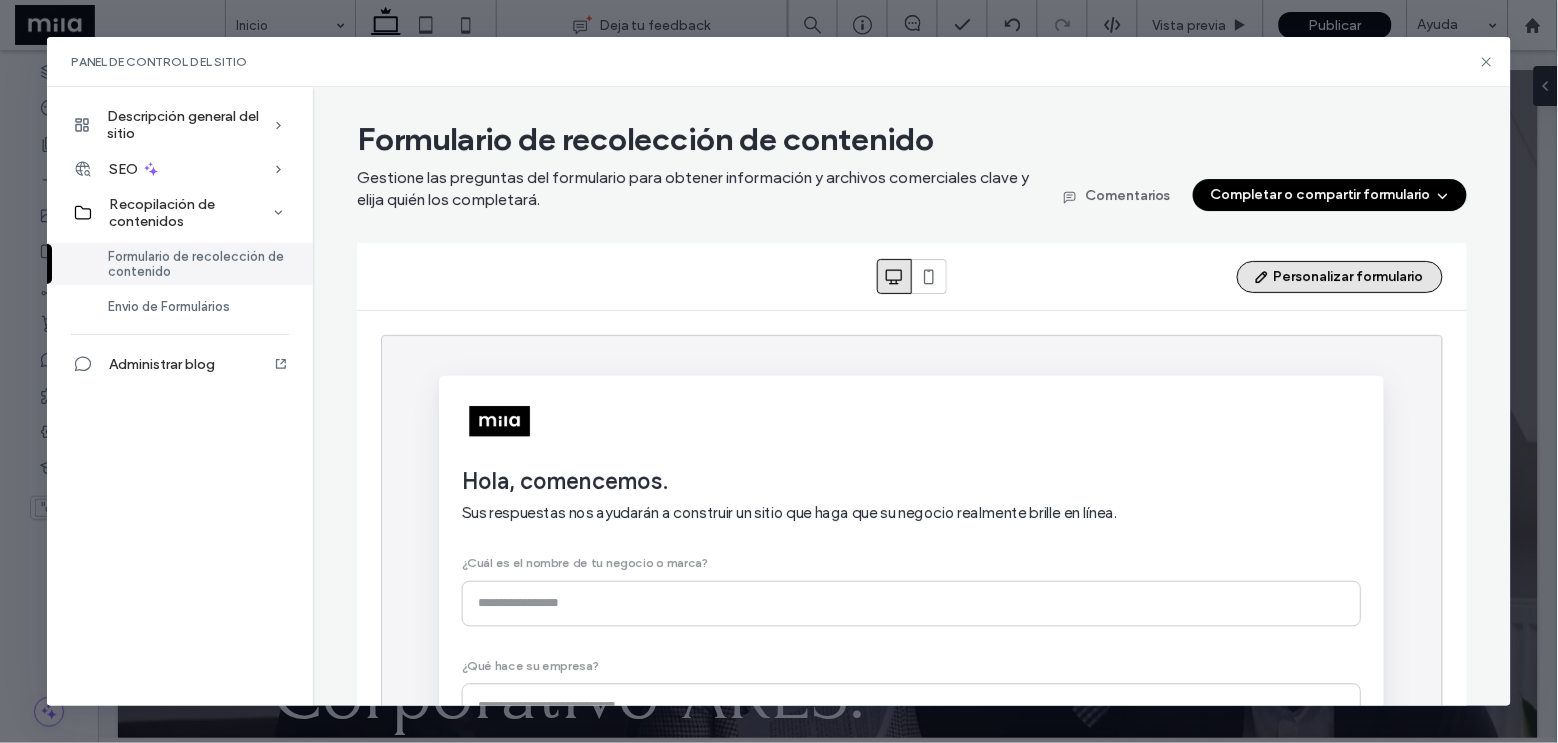 scroll, scrollTop: 0, scrollLeft: 0, axis: both 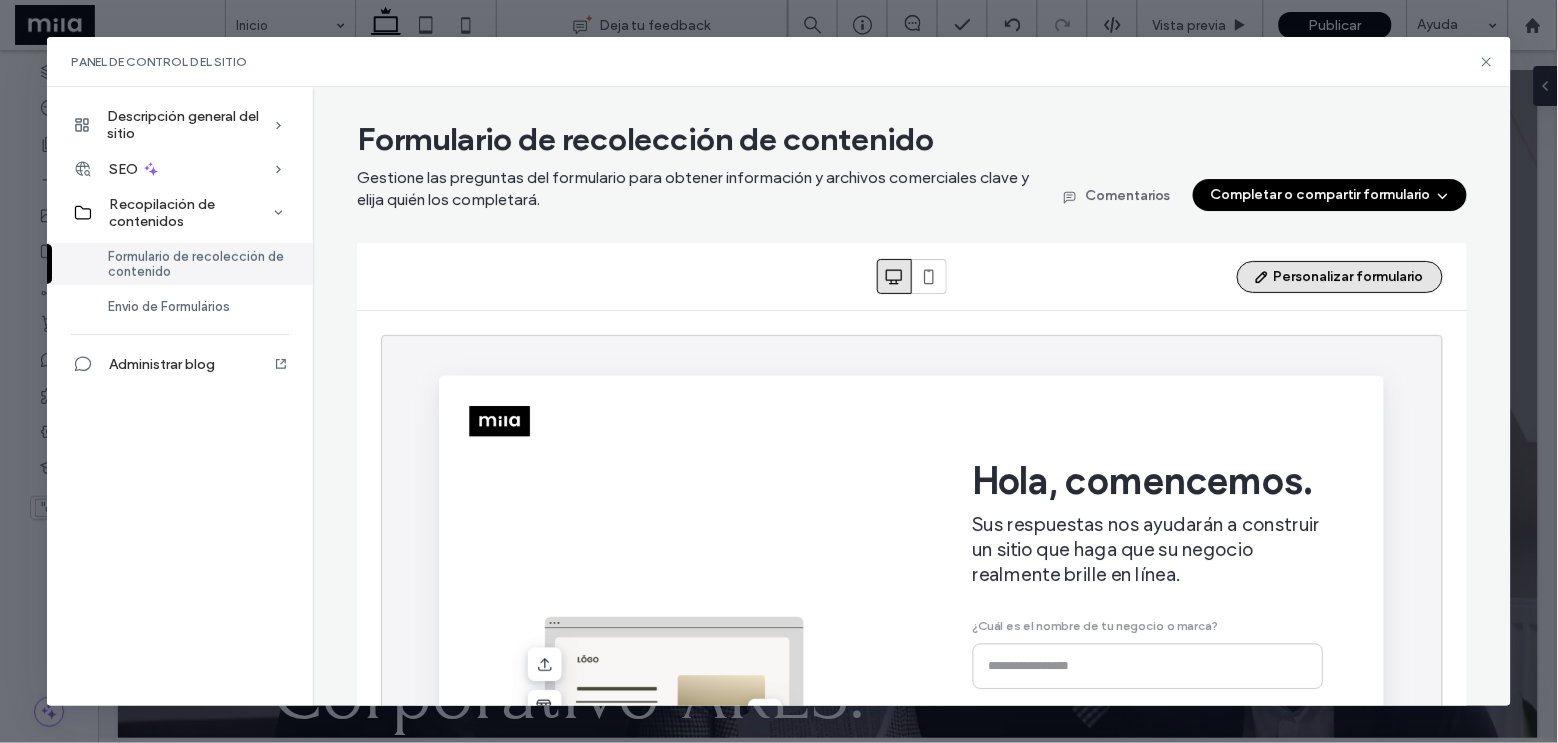 click on "Personalizar formulario" at bounding box center [1340, 277] 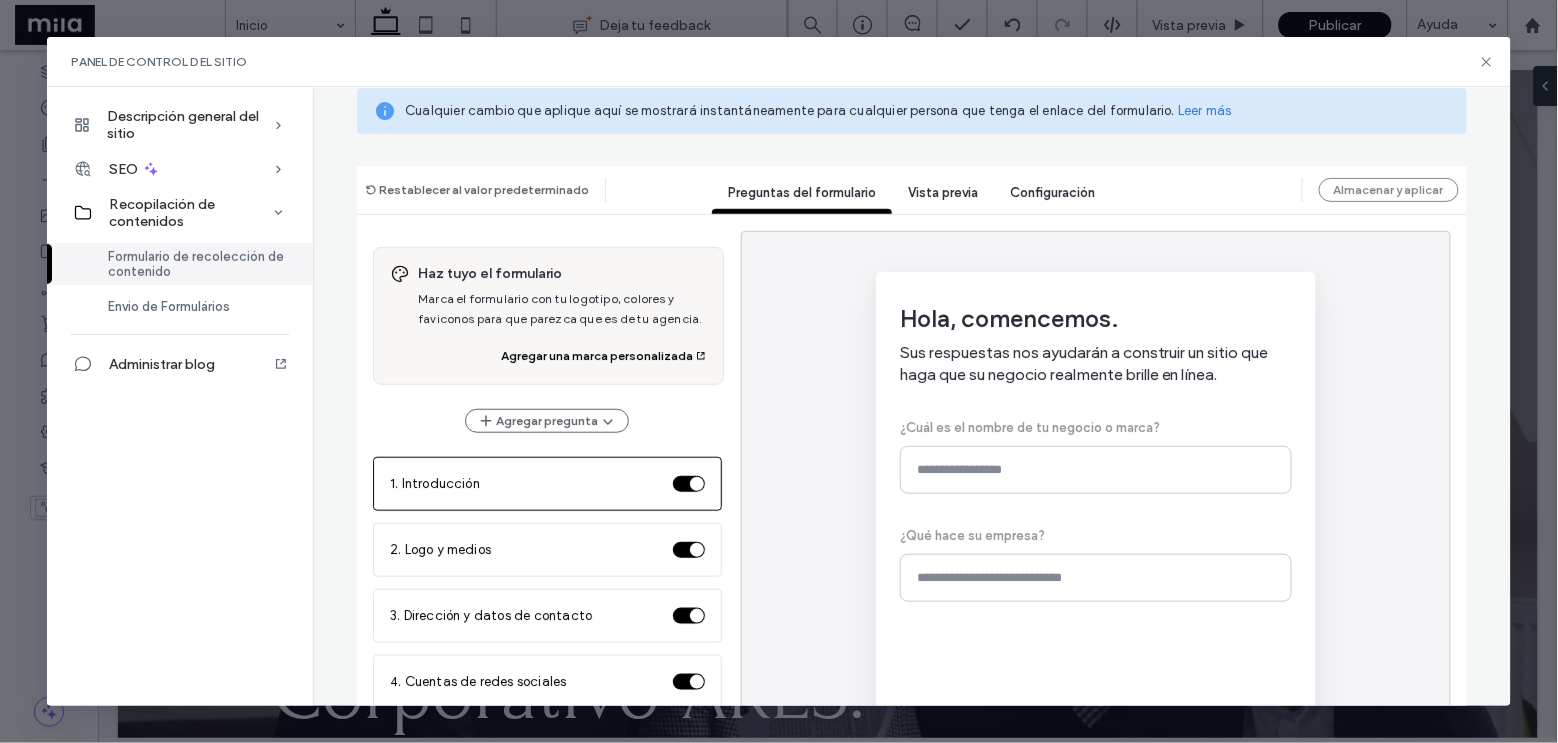 scroll, scrollTop: 352, scrollLeft: 0, axis: vertical 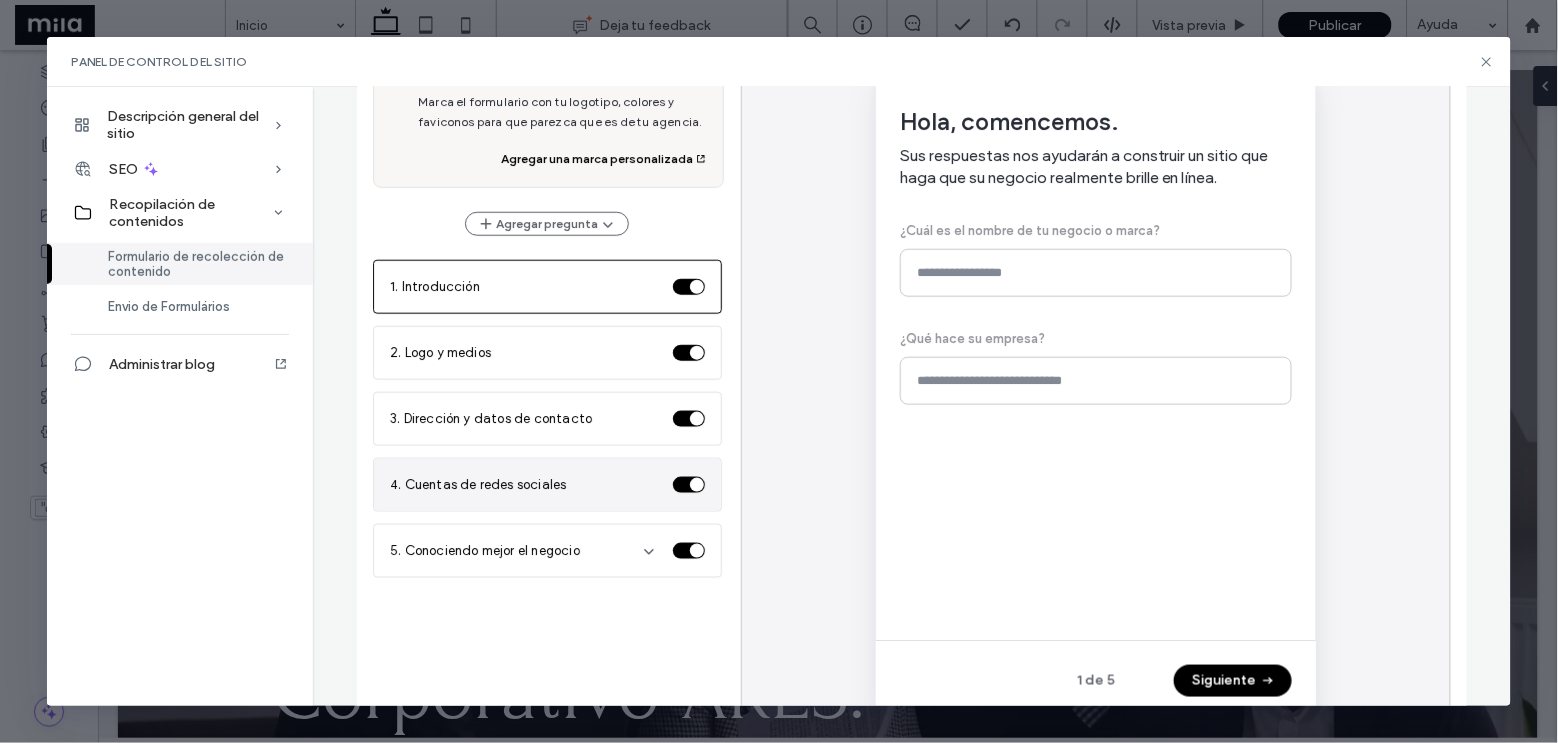 click at bounding box center (697, 485) 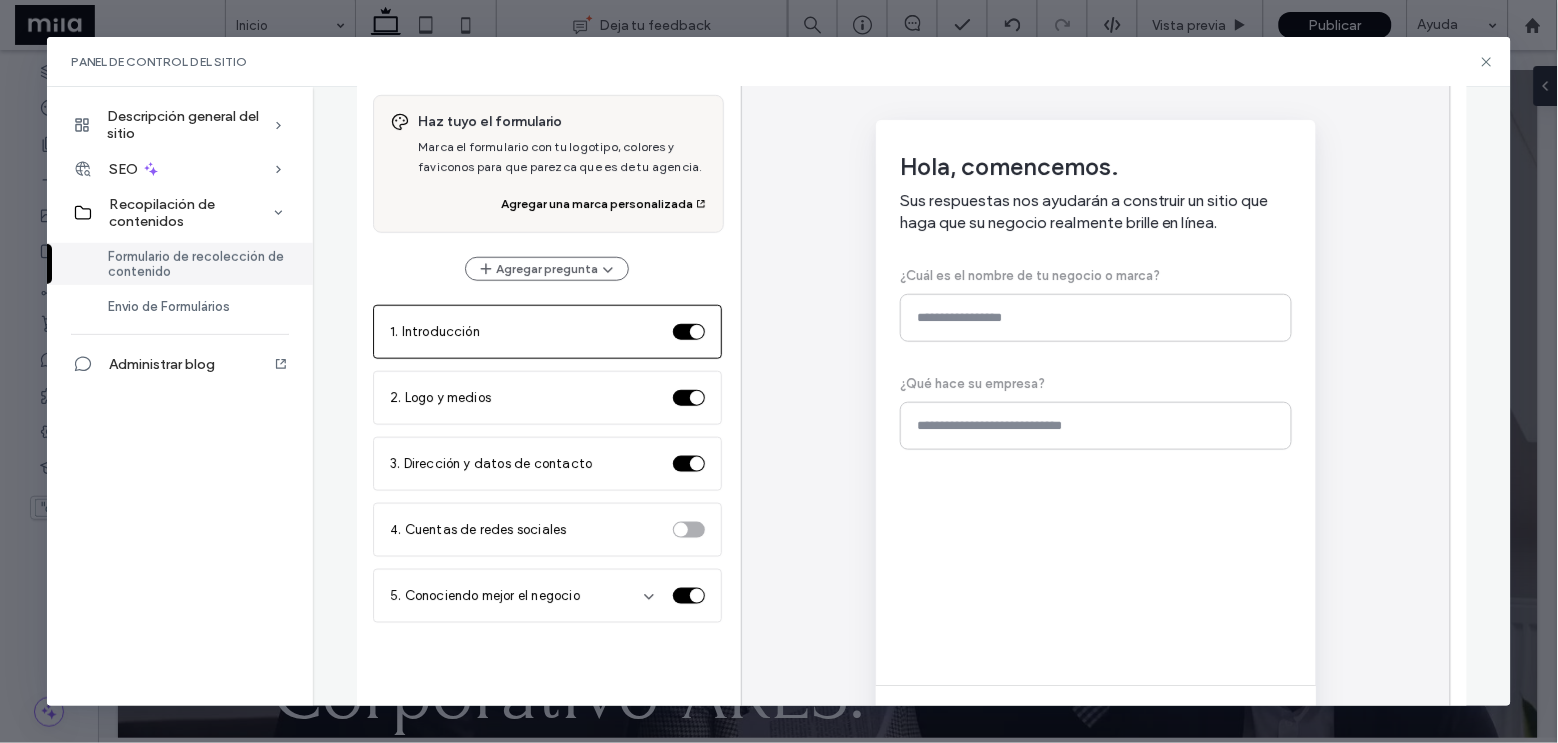 scroll, scrollTop: 0, scrollLeft: 0, axis: both 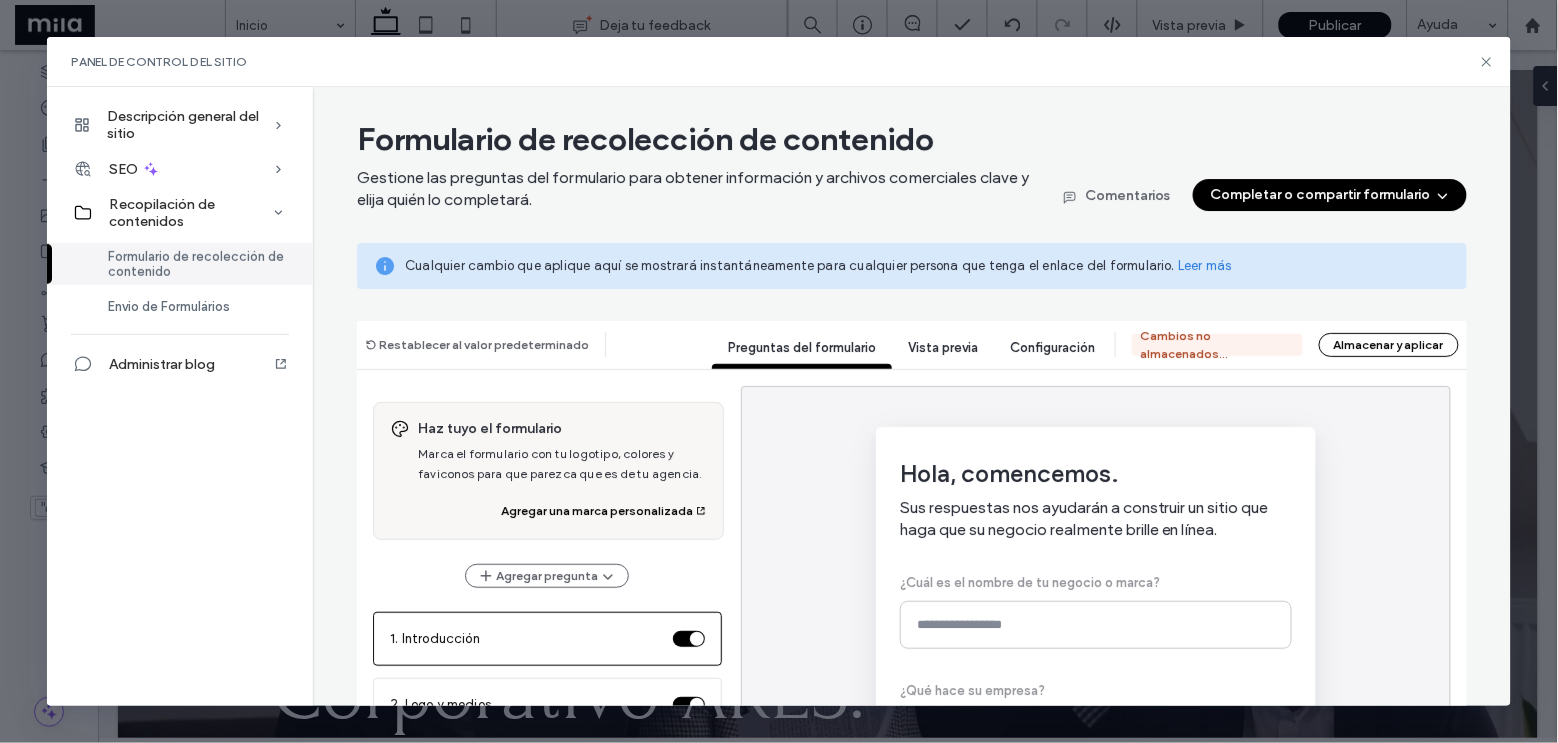 click on "Configuración" at bounding box center [1052, 347] 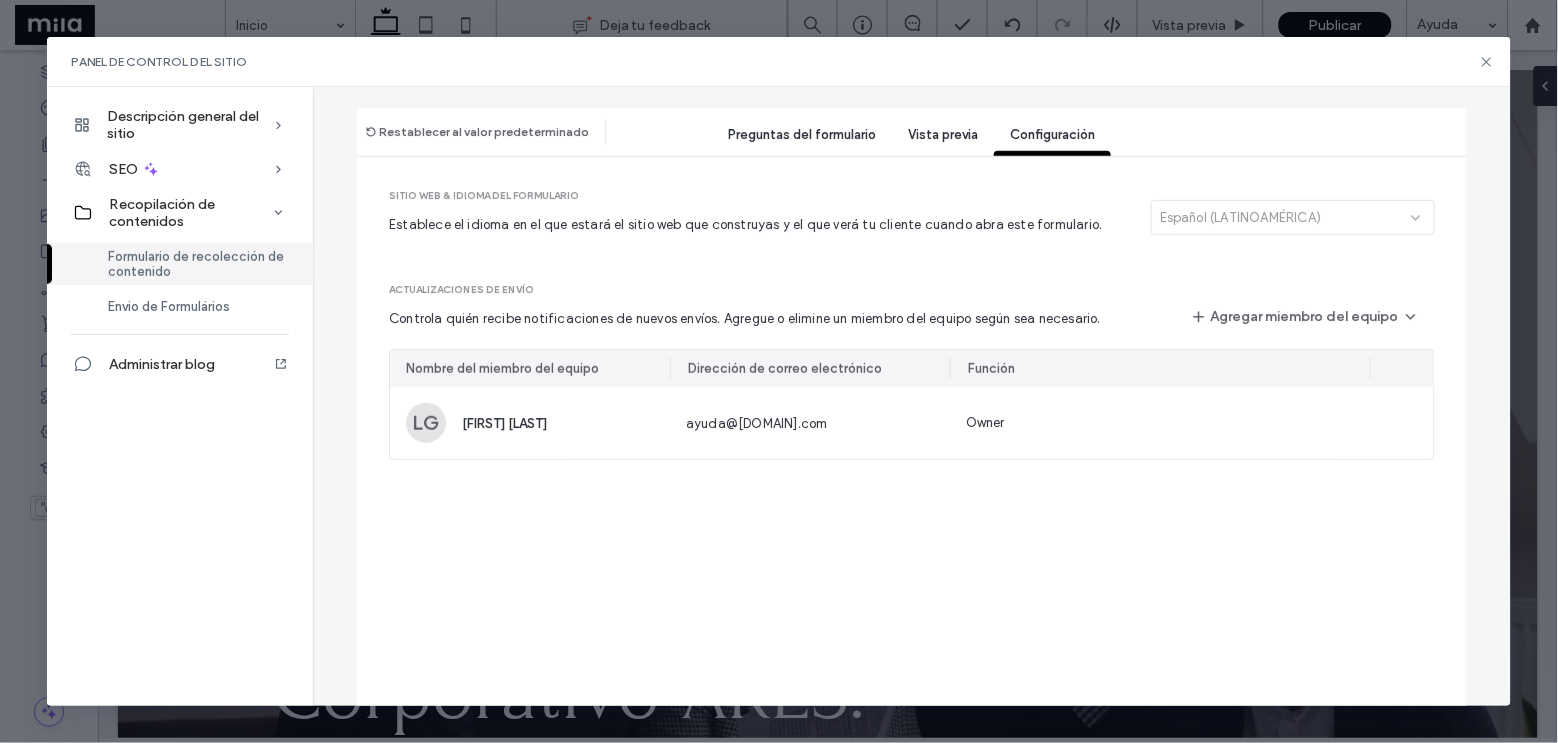 scroll, scrollTop: 215, scrollLeft: 0, axis: vertical 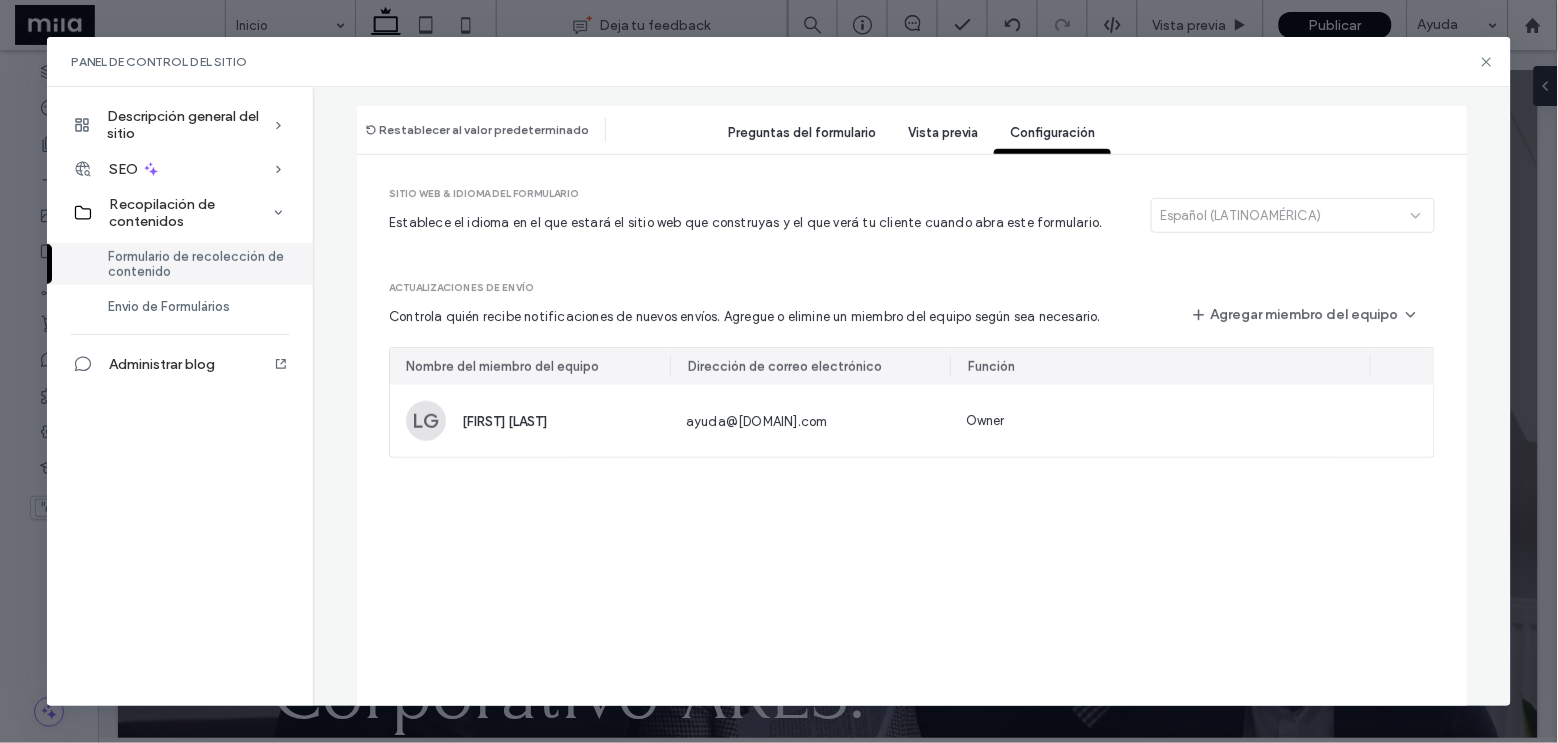click on "Vista previa" at bounding box center [943, 134] 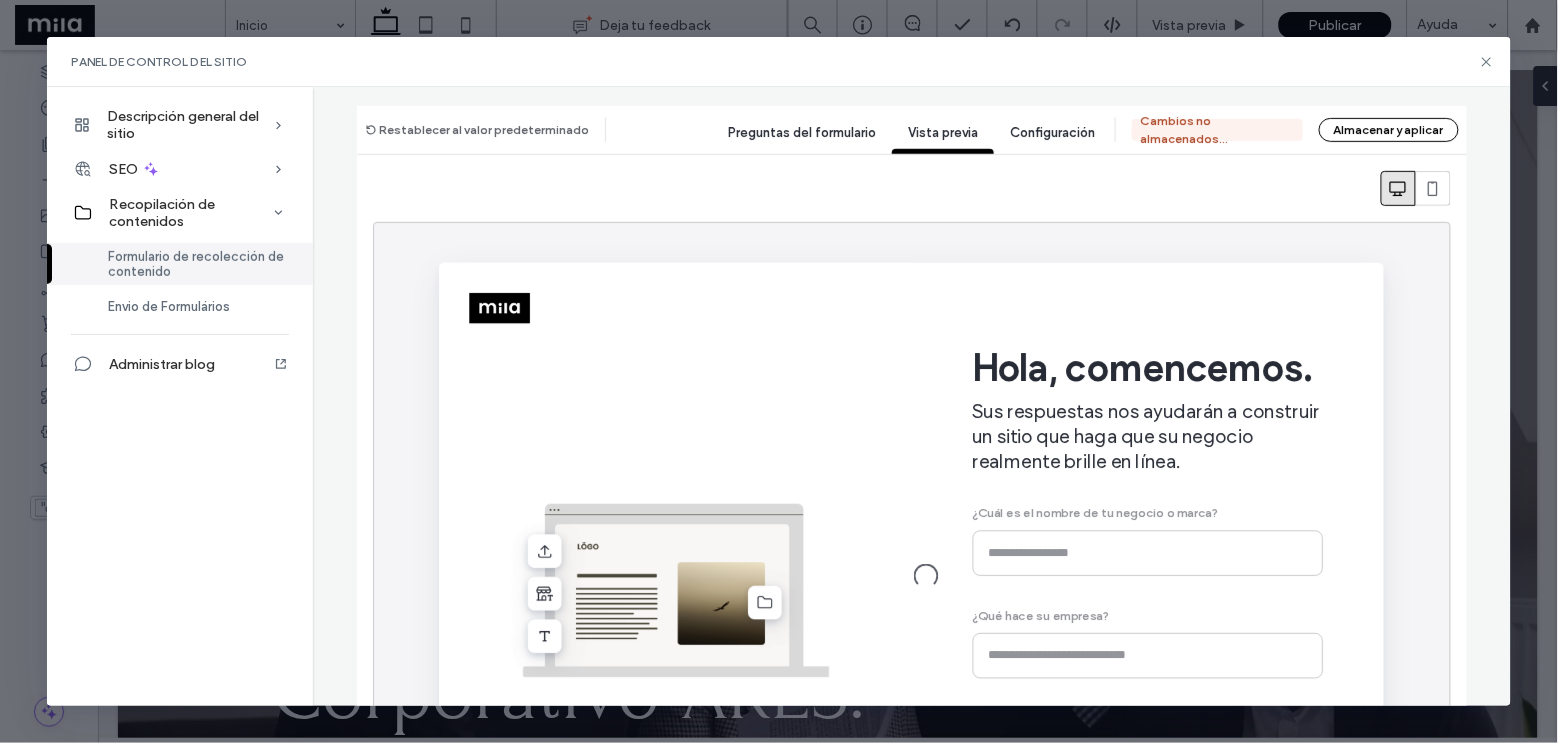 scroll, scrollTop: 0, scrollLeft: 0, axis: both 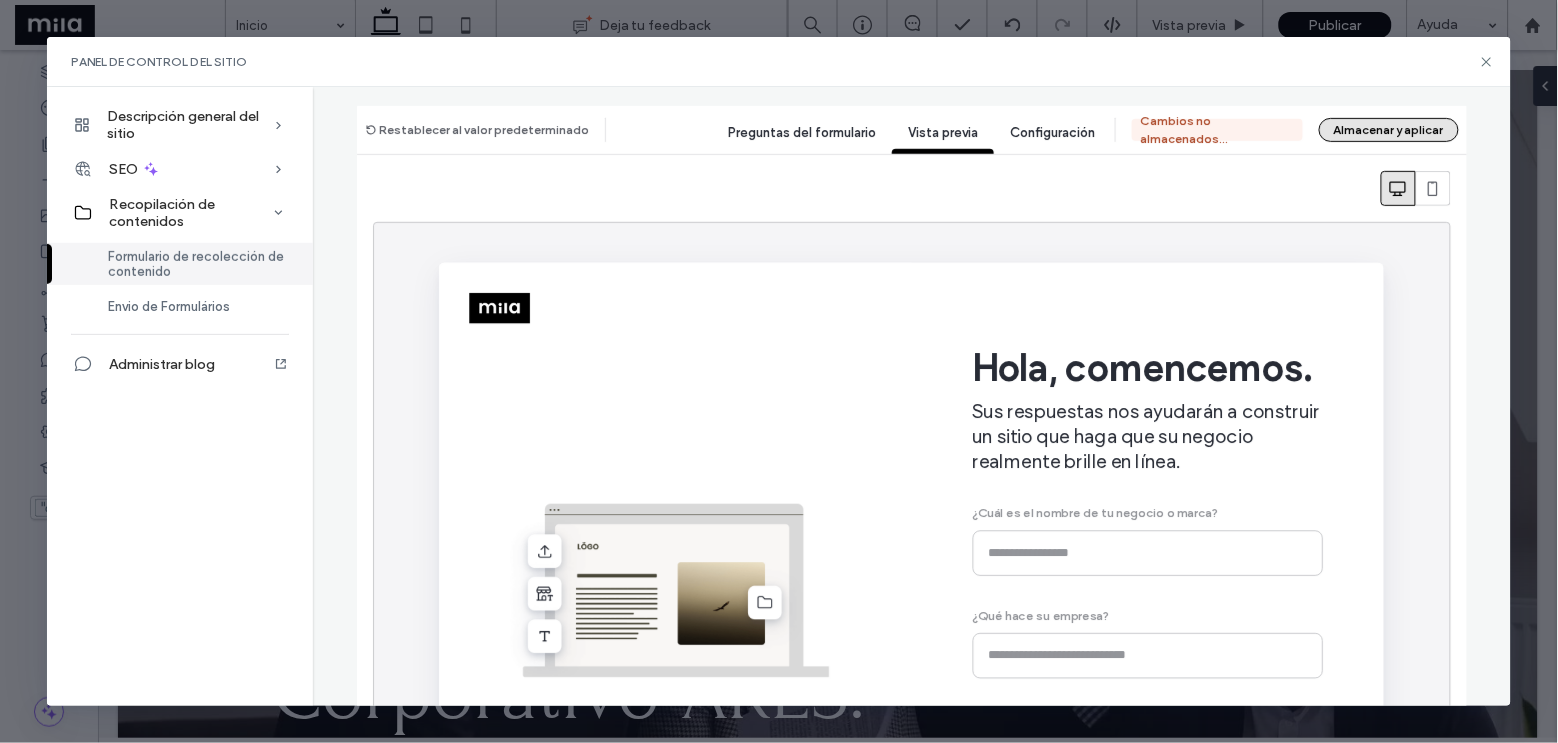 click on "Almacenar y aplicar" at bounding box center [1389, 130] 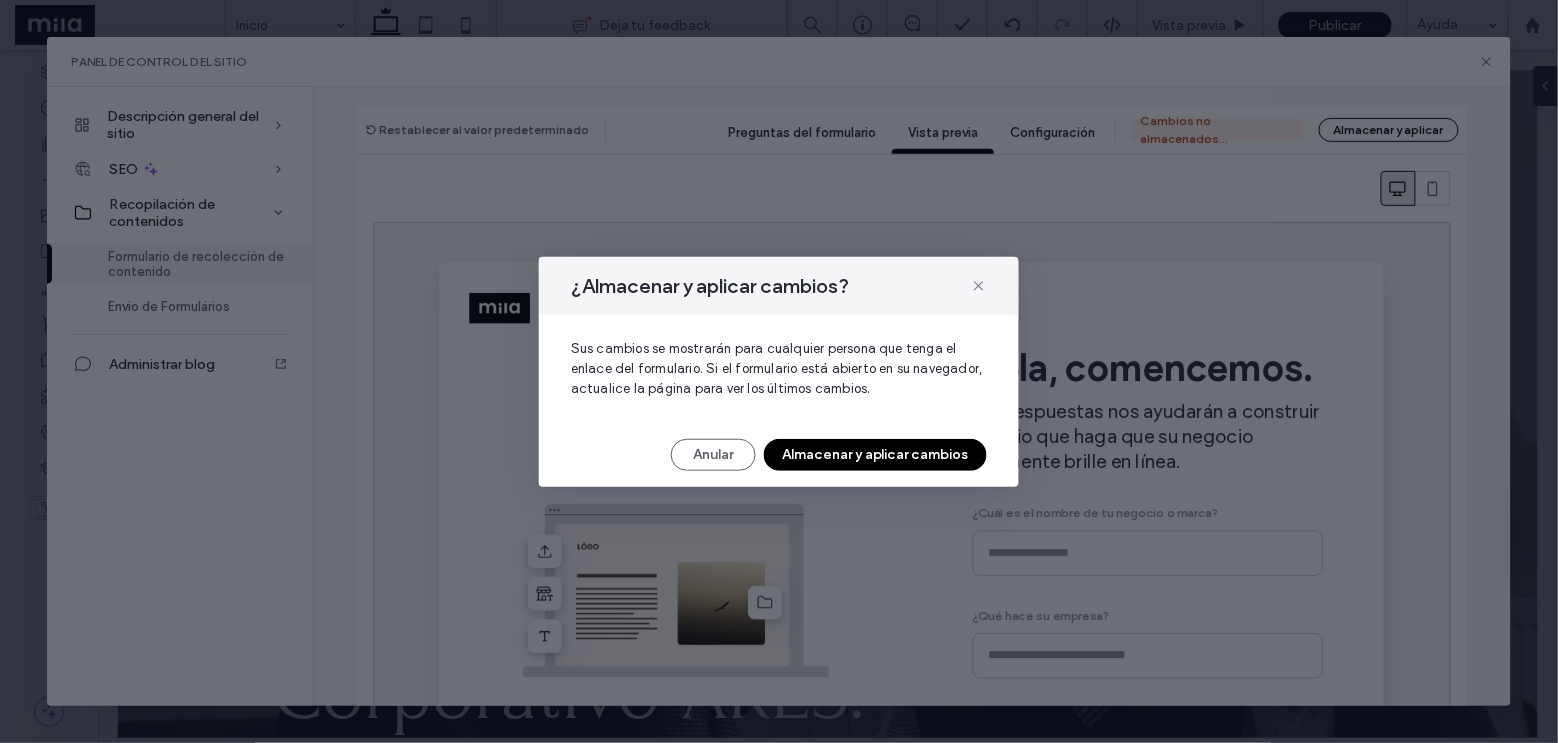 click on "Almacenar y aplicar cambios" at bounding box center [875, 455] 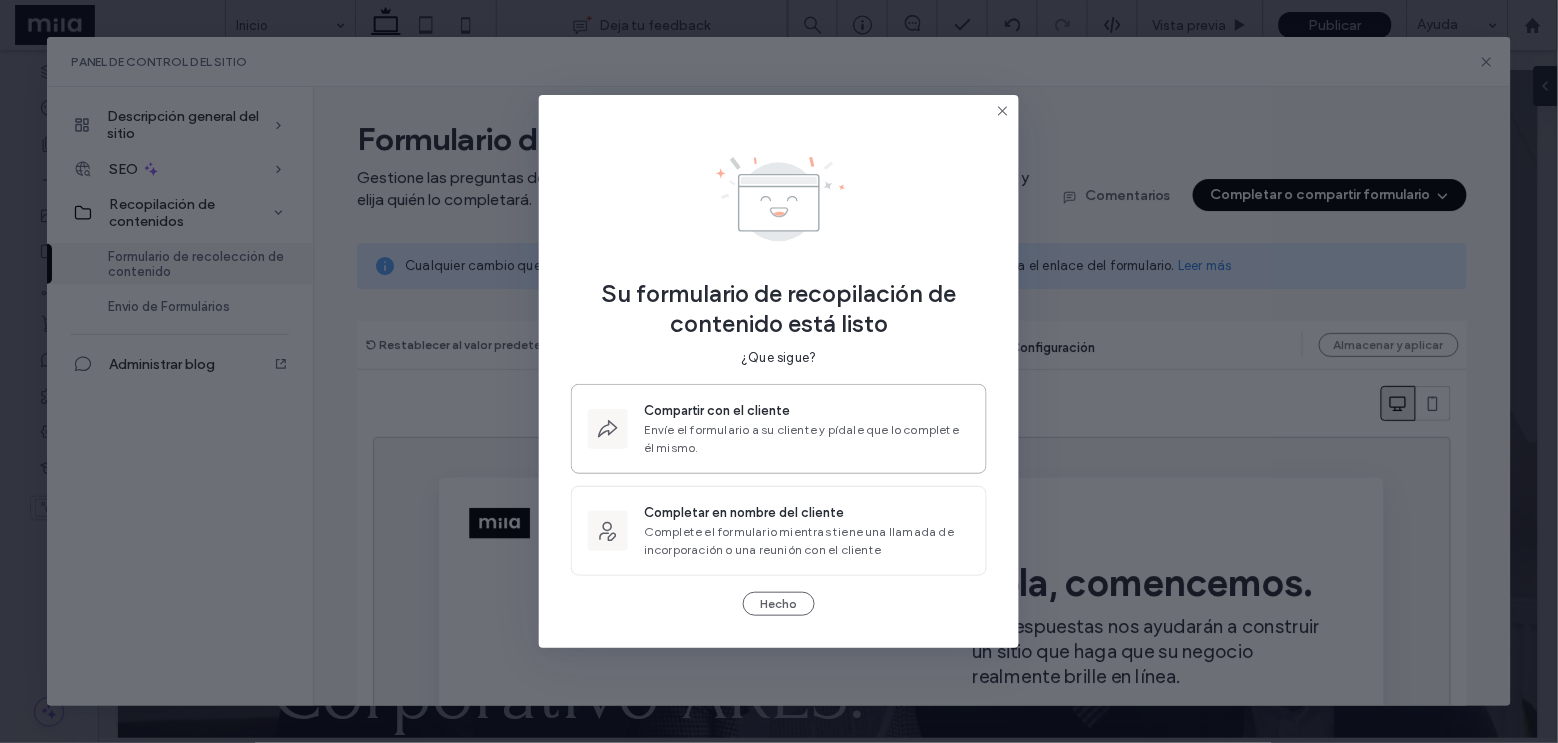 scroll, scrollTop: 0, scrollLeft: 0, axis: both 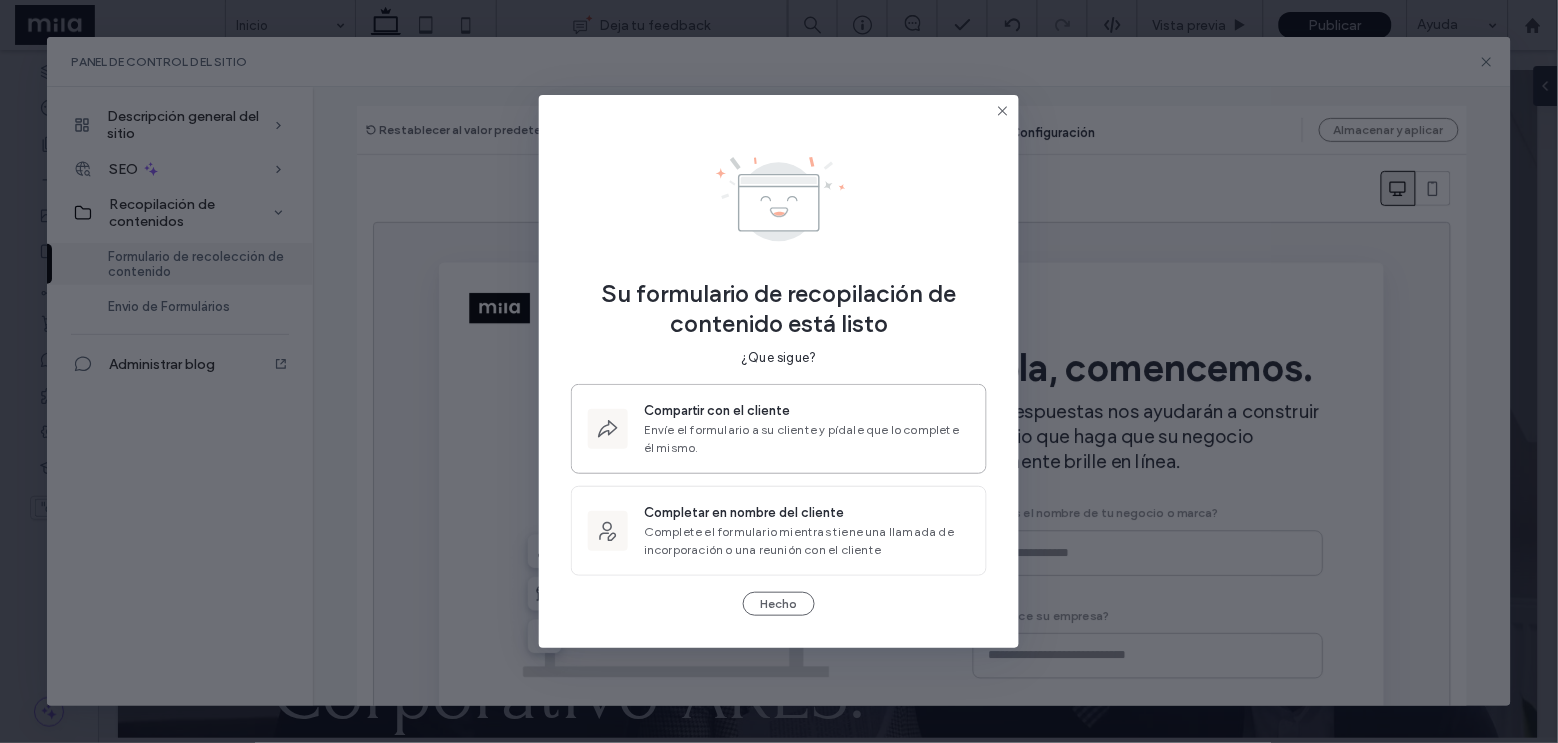 click on "Envíe el formulario a su cliente y pídale que lo complete él mismo." at bounding box center [807, 439] 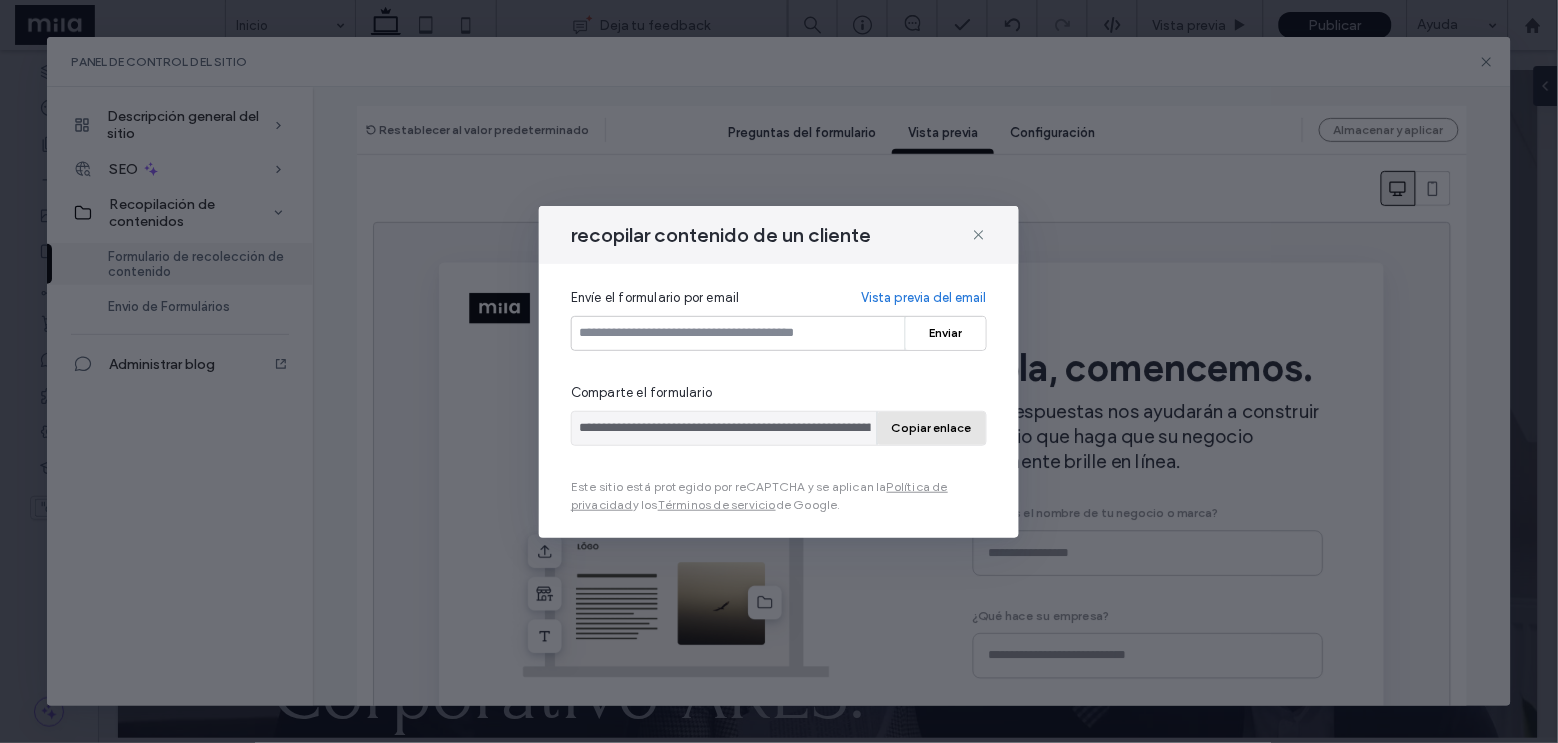 click on "Copiar enlace" at bounding box center (932, 428) 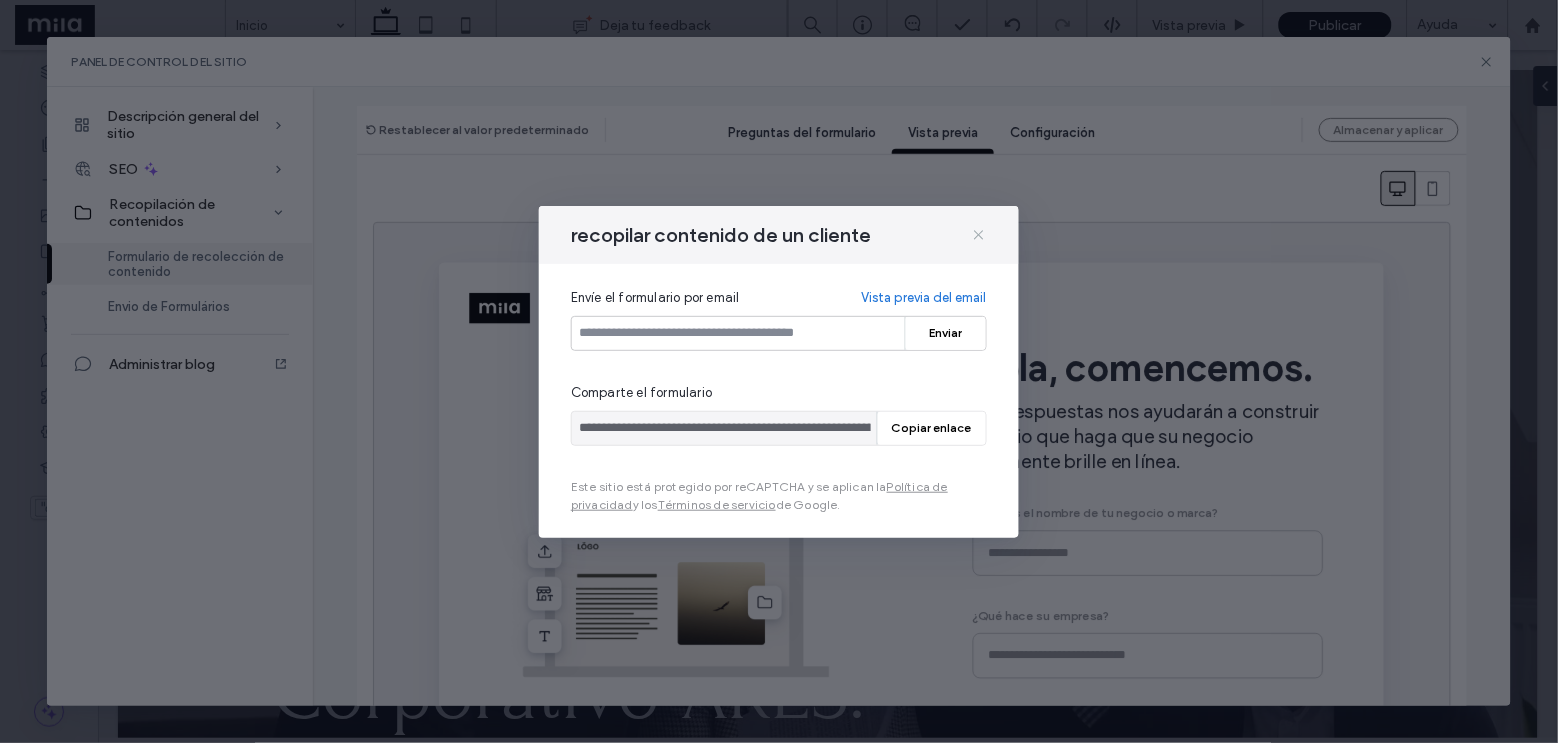 click 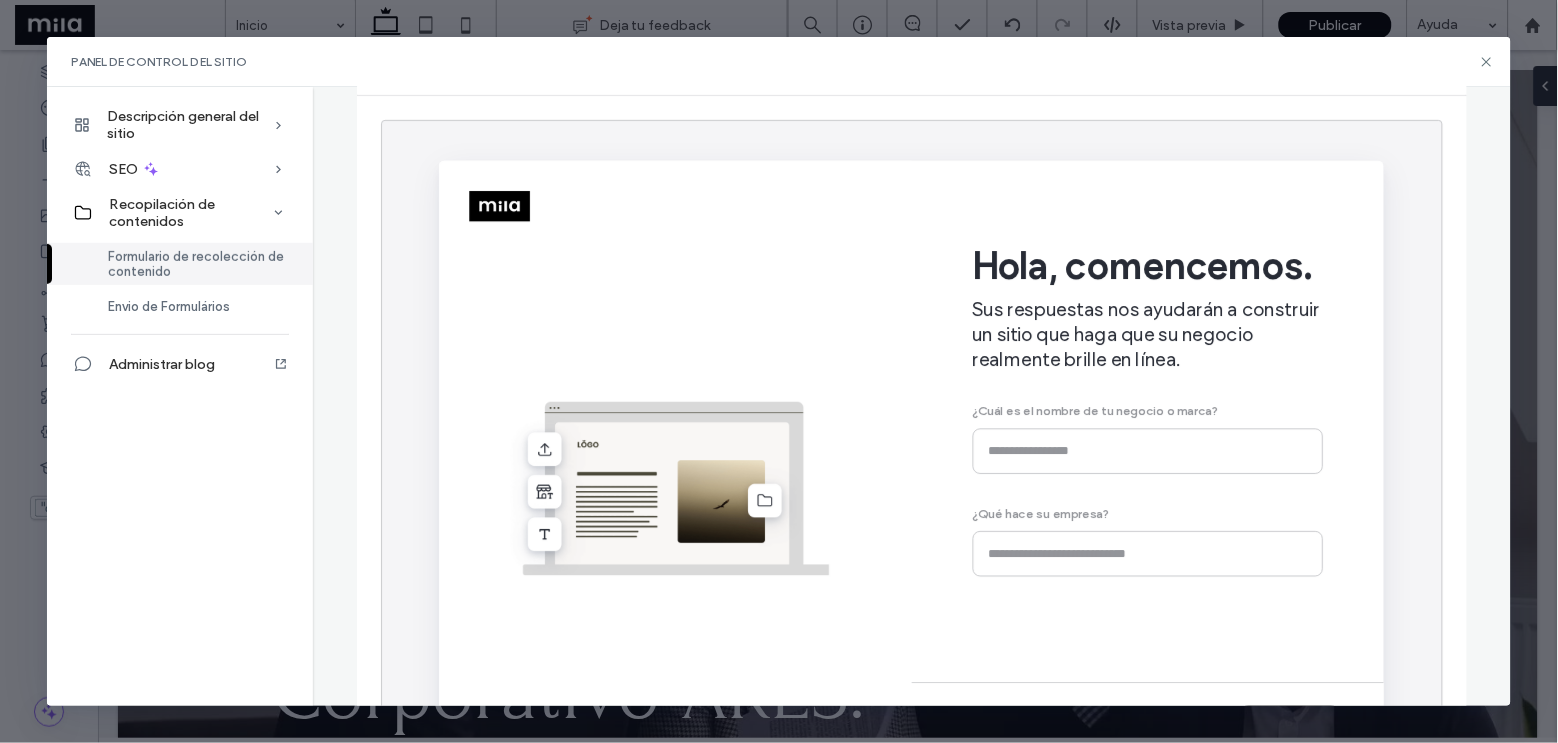scroll, scrollTop: 0, scrollLeft: 0, axis: both 